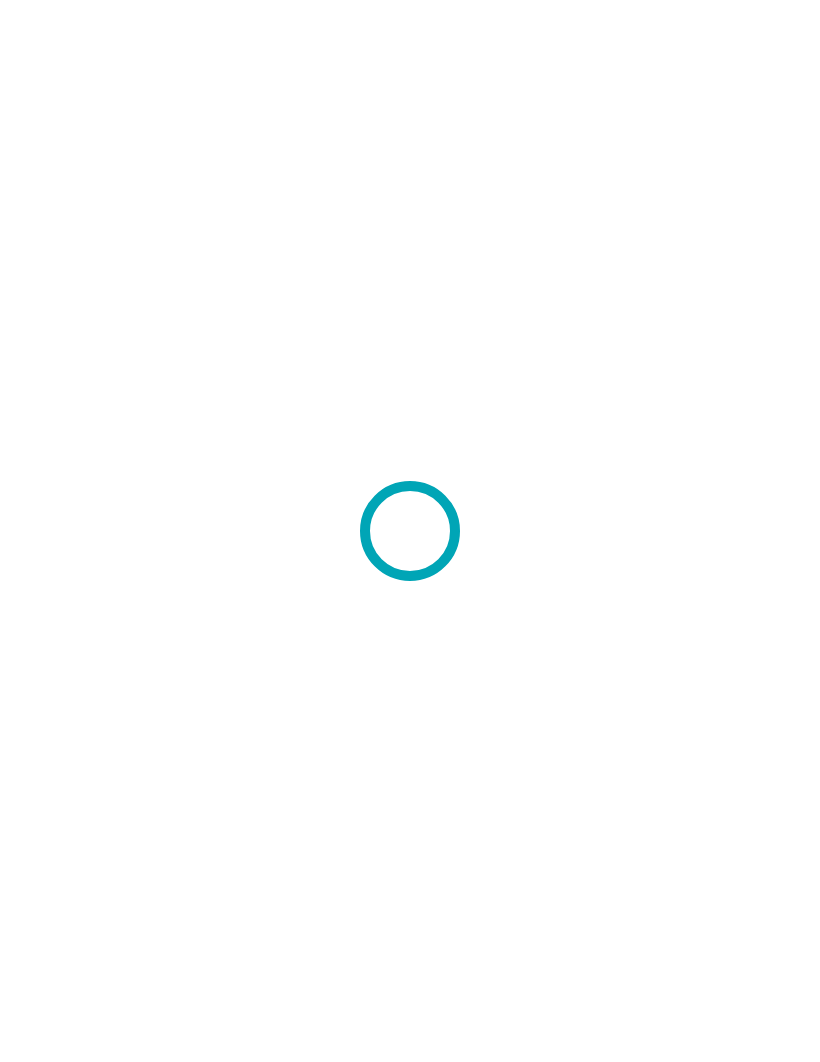 scroll, scrollTop: 0, scrollLeft: 0, axis: both 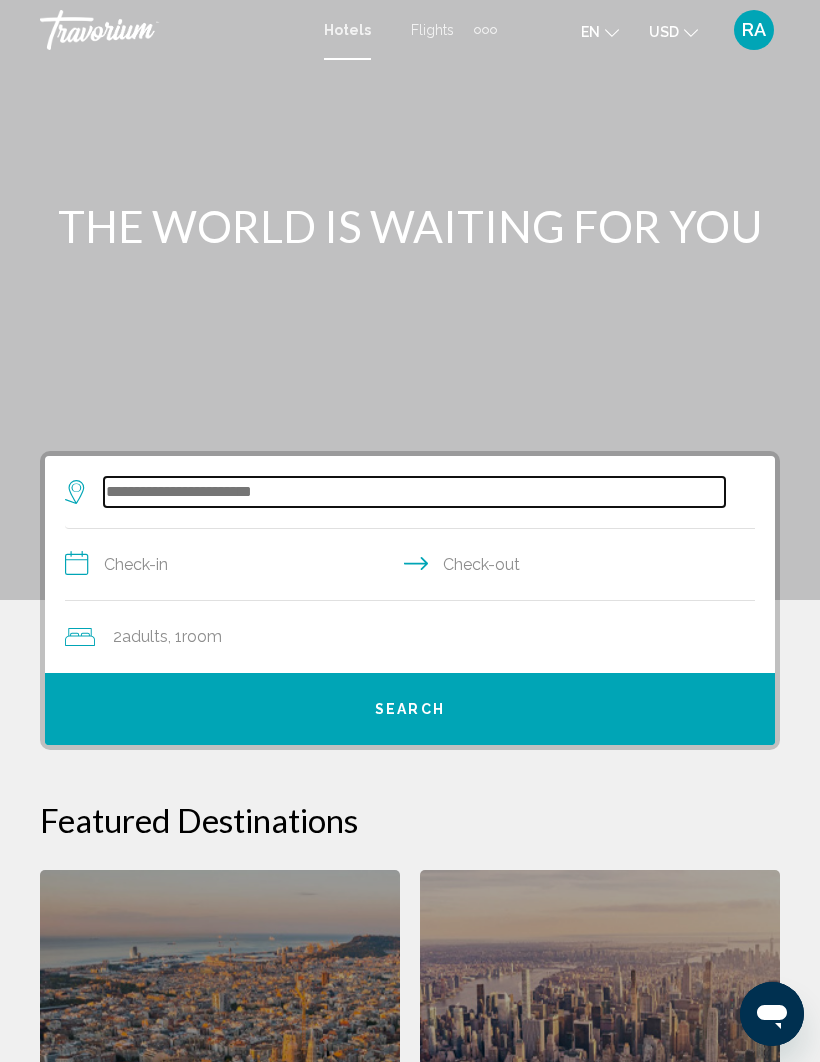 click at bounding box center [414, 492] 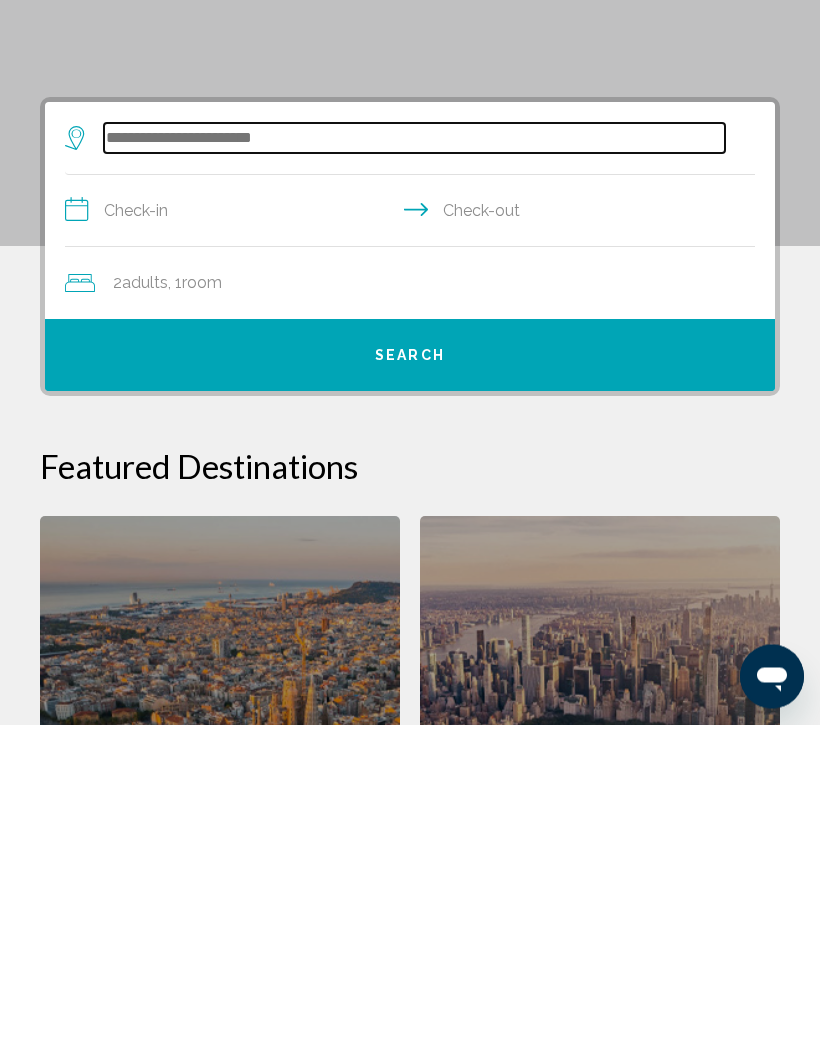 scroll, scrollTop: 48, scrollLeft: 0, axis: vertical 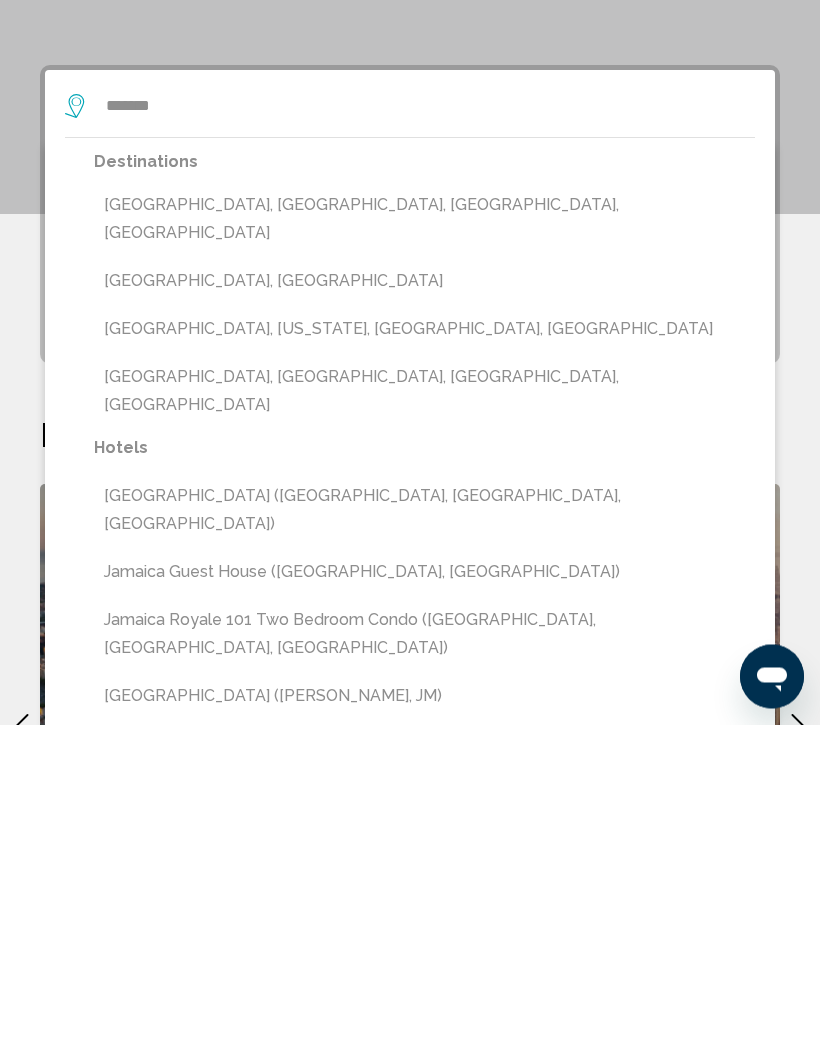 click on "Jamaica, Jamaica" at bounding box center (424, 619) 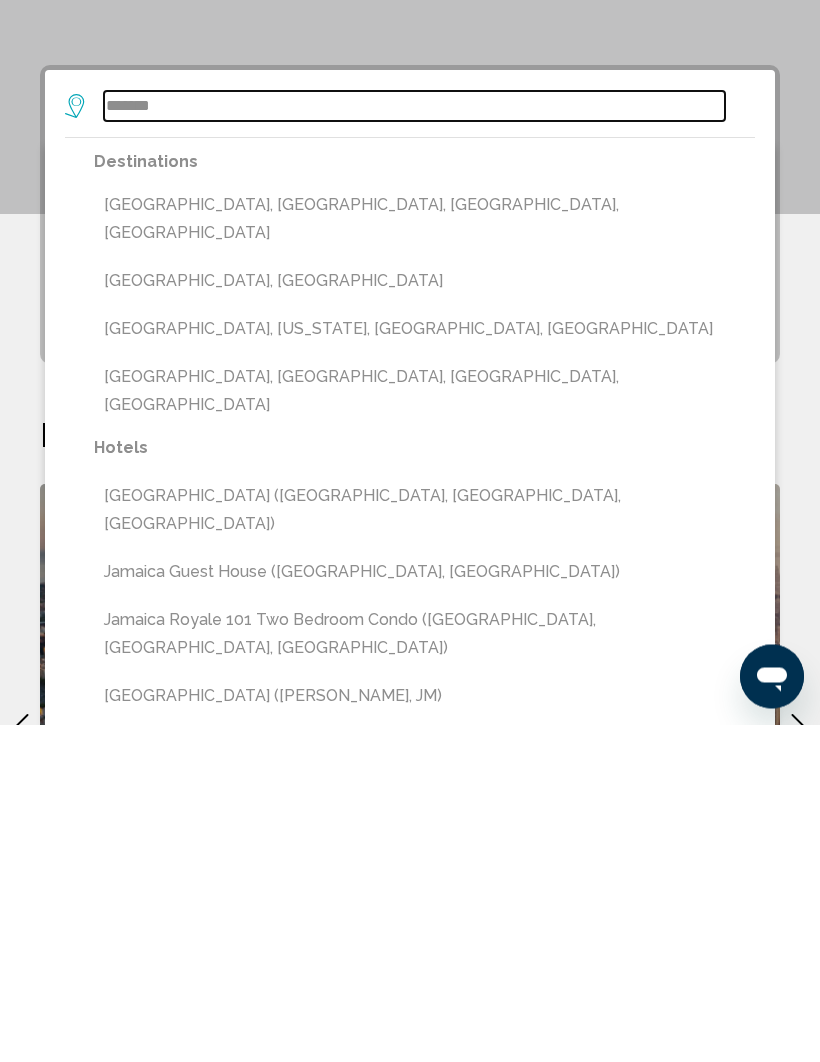 type on "**********" 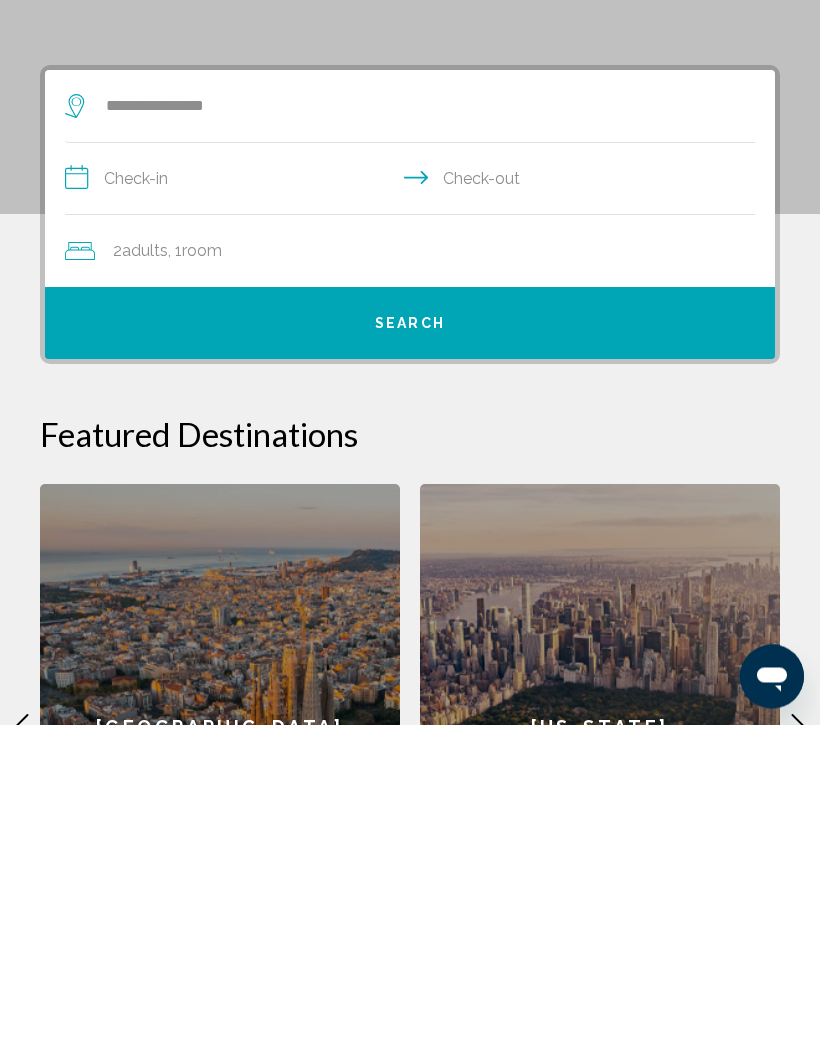 click on "**********" at bounding box center [414, 519] 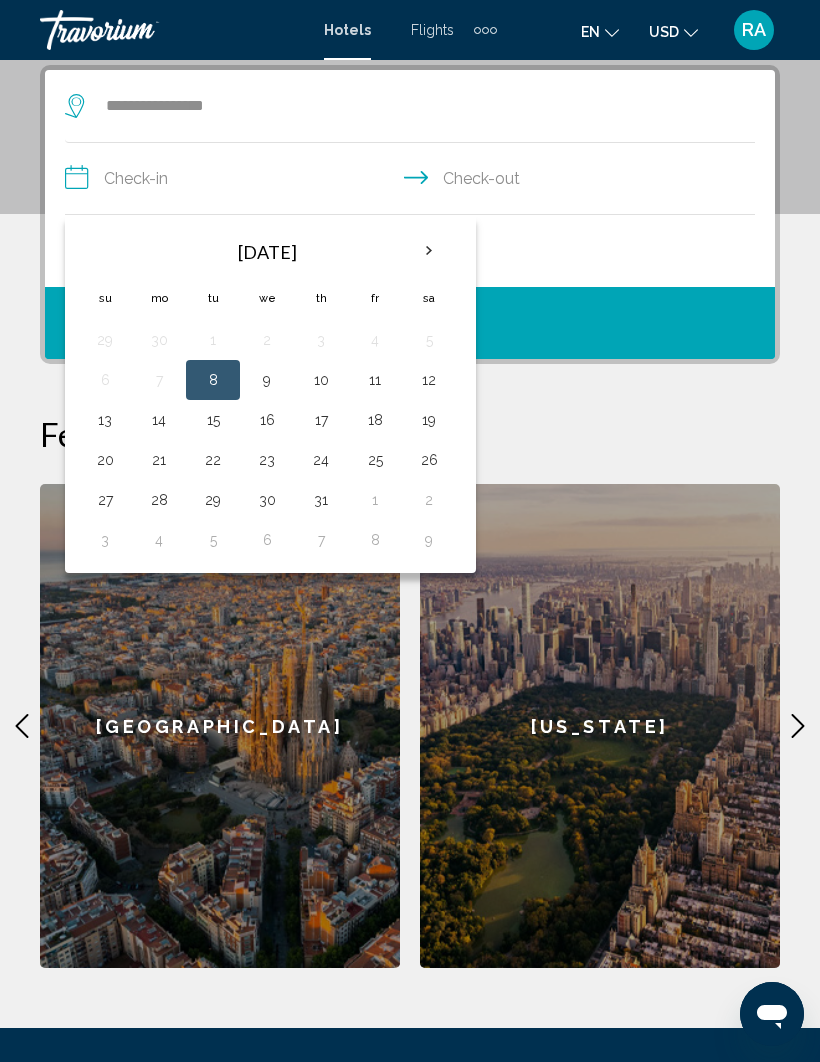 click on "Jul  2025  Su Mo Tu We Th Fr Sa 29 30 1 2 3 4 5 6 7 8 9 10 11 12 13 14 15 16 17 18 19 20 21 22 23 24 25 26 27 28 29 30 31 1 2 3 4 5 6 7 8 9 * * * * * * * * * ** ** ** ** ** ** ** ** ** ** ** ** ** ** ** ** ** ** ** ** ** ** ** ** ** ** ** ** ** ** ** ** ** ** ** ** ** ** ** ** ** ** ** ** ** ** ** ** ** ** ** ** ** ** ** ** ** ** ** ** ** ** ** ** **  Aug  2025  Su Mo Tu We Th Fr Sa 27 28 29 30 31 1 2 3 4 5 6 7 8 9 10 11 12 13 14 15 16 17 18 19 20 21 22 23 24 25 26 27 28 29 30 31 1 2 3 4 5 6 * * * * * * * * * ** ** ** ** ** ** ** ** ** ** ** ** ** ** ** ** ** ** ** ** ** ** ** ** ** ** ** ** ** ** ** ** ** ** ** ** ** ** ** ** ** ** ** ** ** ** ** ** ** ** ** ** ** ** ** ** ** ** ** ** ** ** ** ** **" at bounding box center [270, 394] 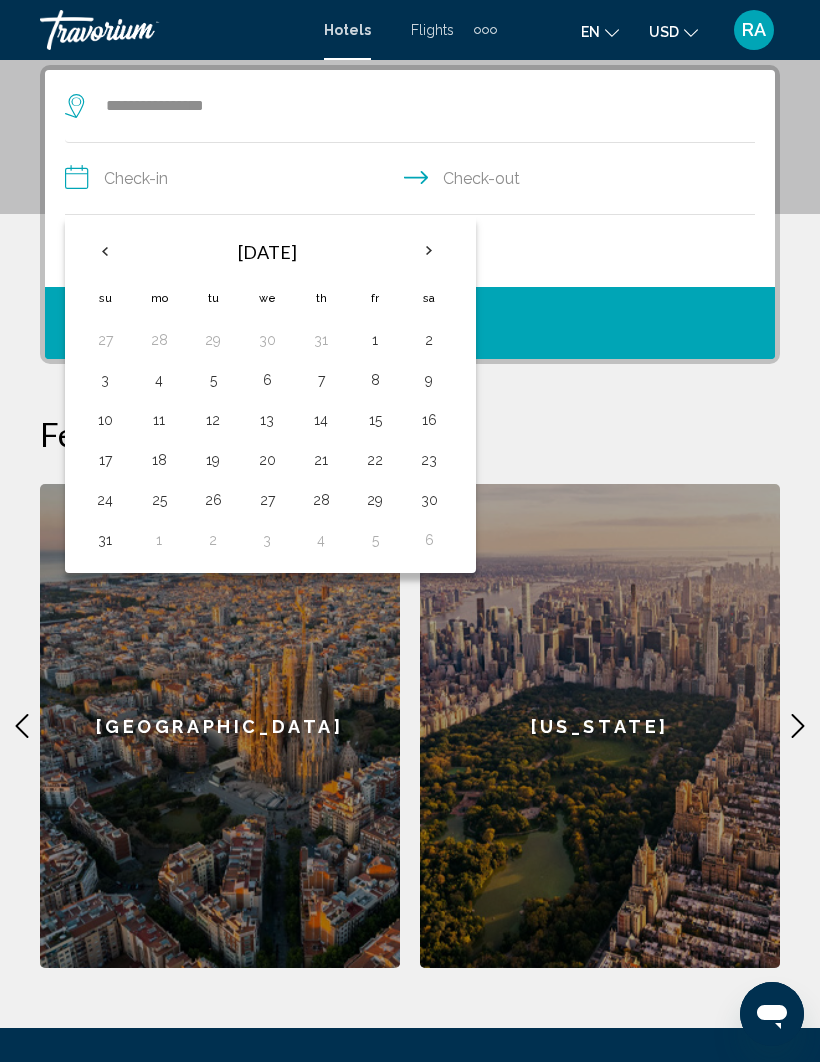 click at bounding box center [429, 251] 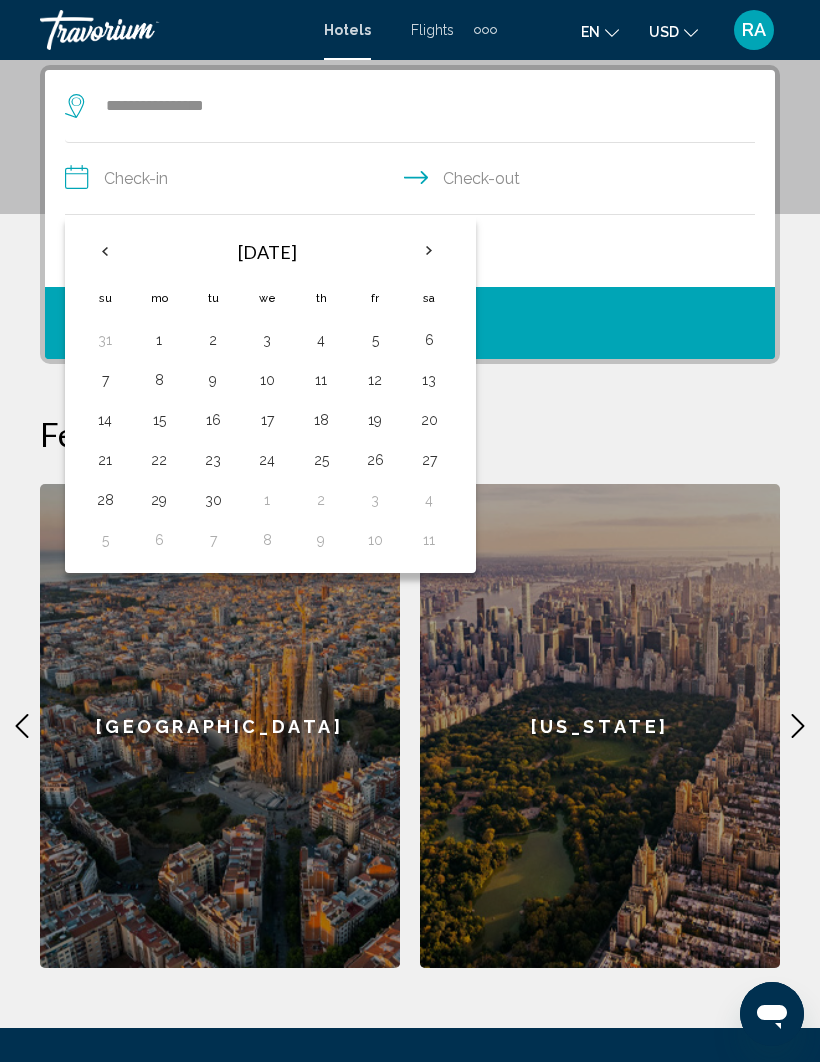 click on "24" at bounding box center (267, 460) 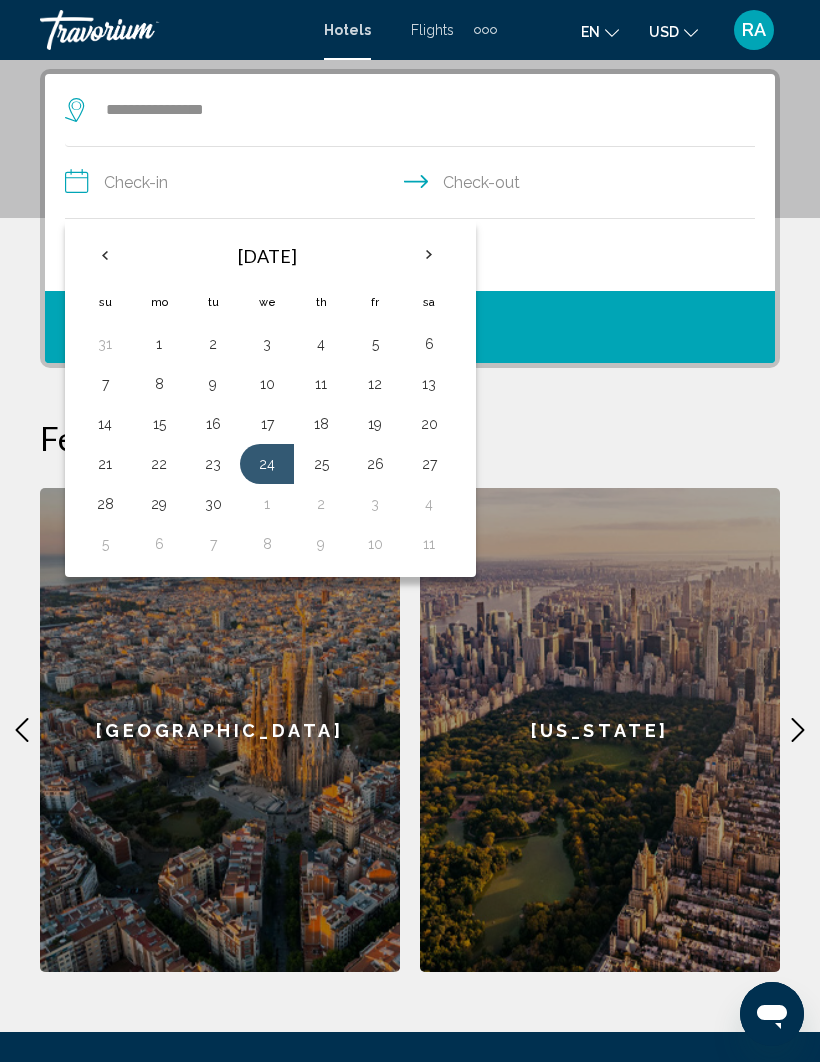 scroll, scrollTop: 381, scrollLeft: 0, axis: vertical 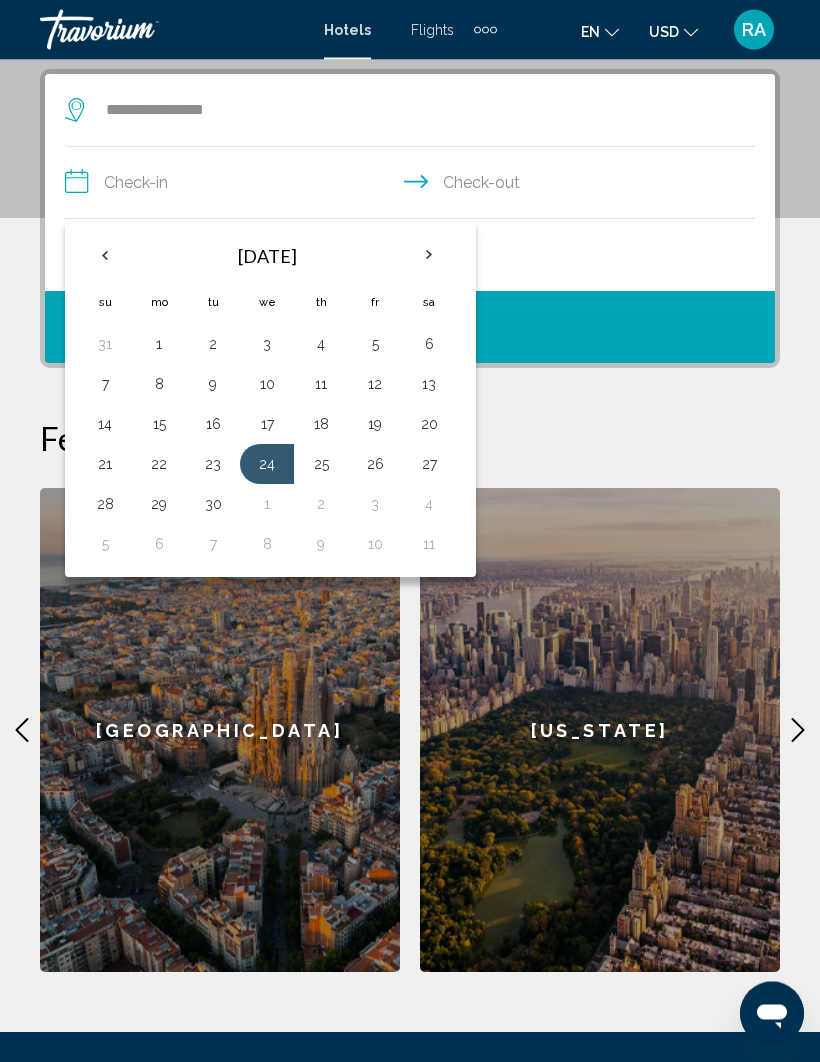 click on "30" at bounding box center (213, 505) 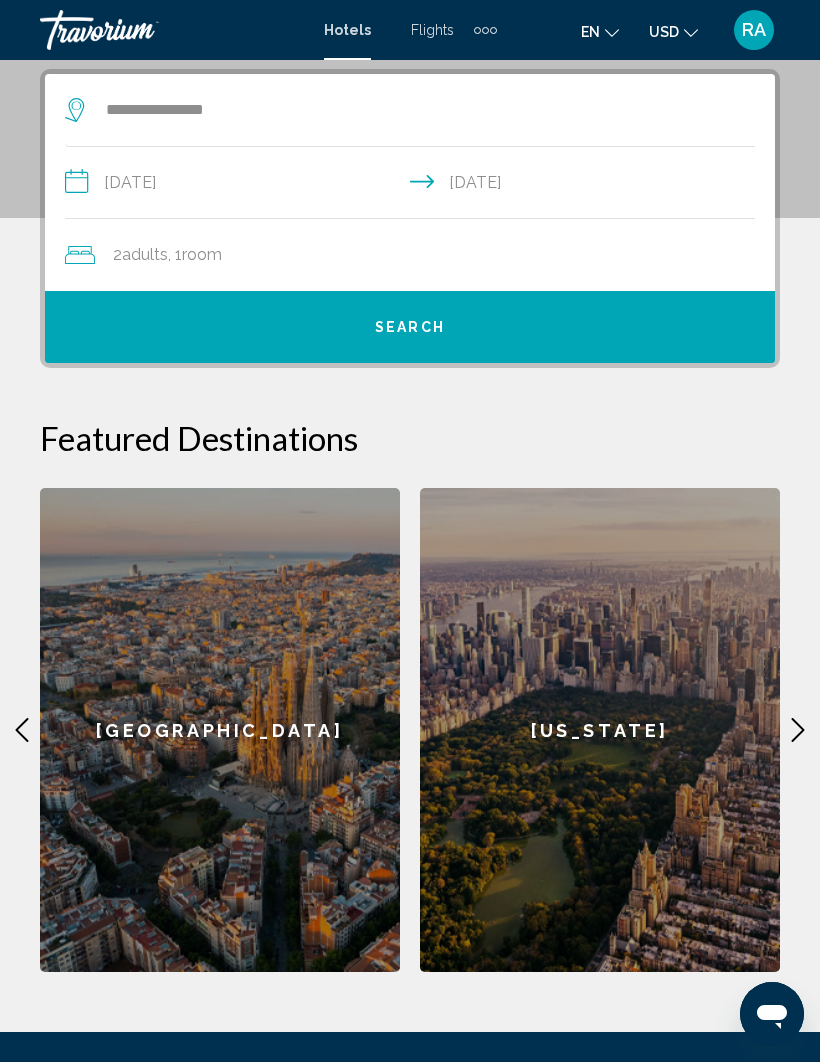 click on "**********" at bounding box center [414, 185] 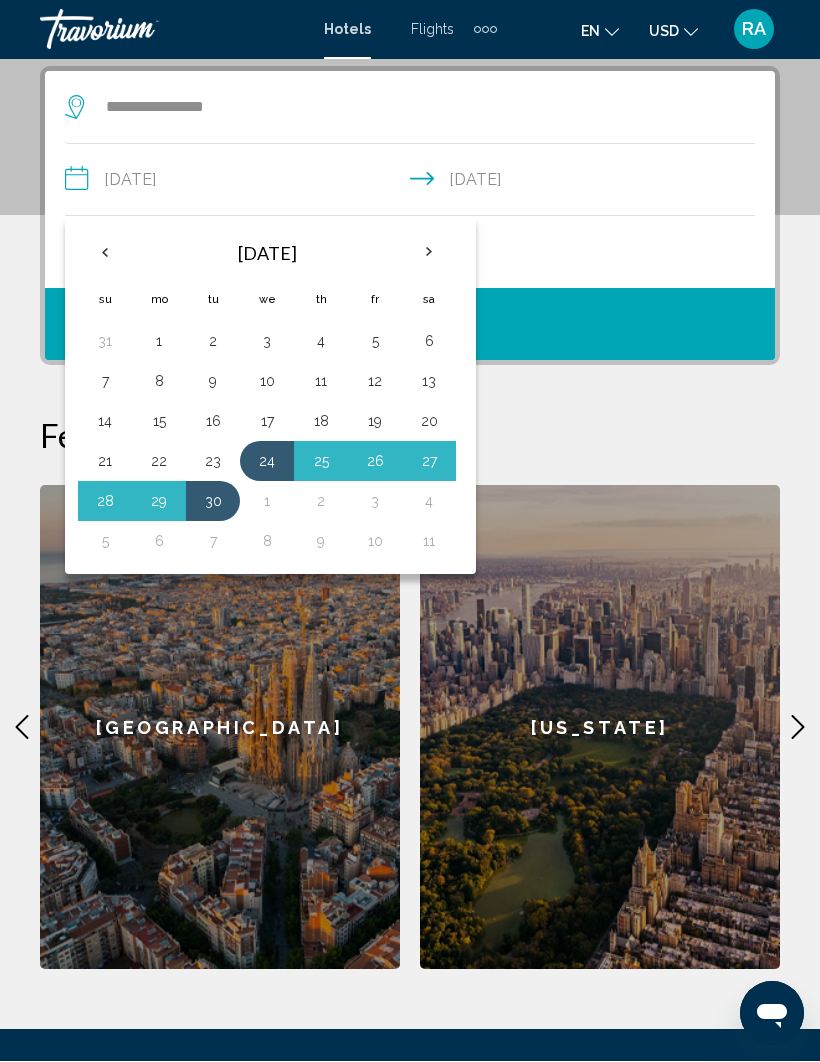 scroll, scrollTop: 385, scrollLeft: 0, axis: vertical 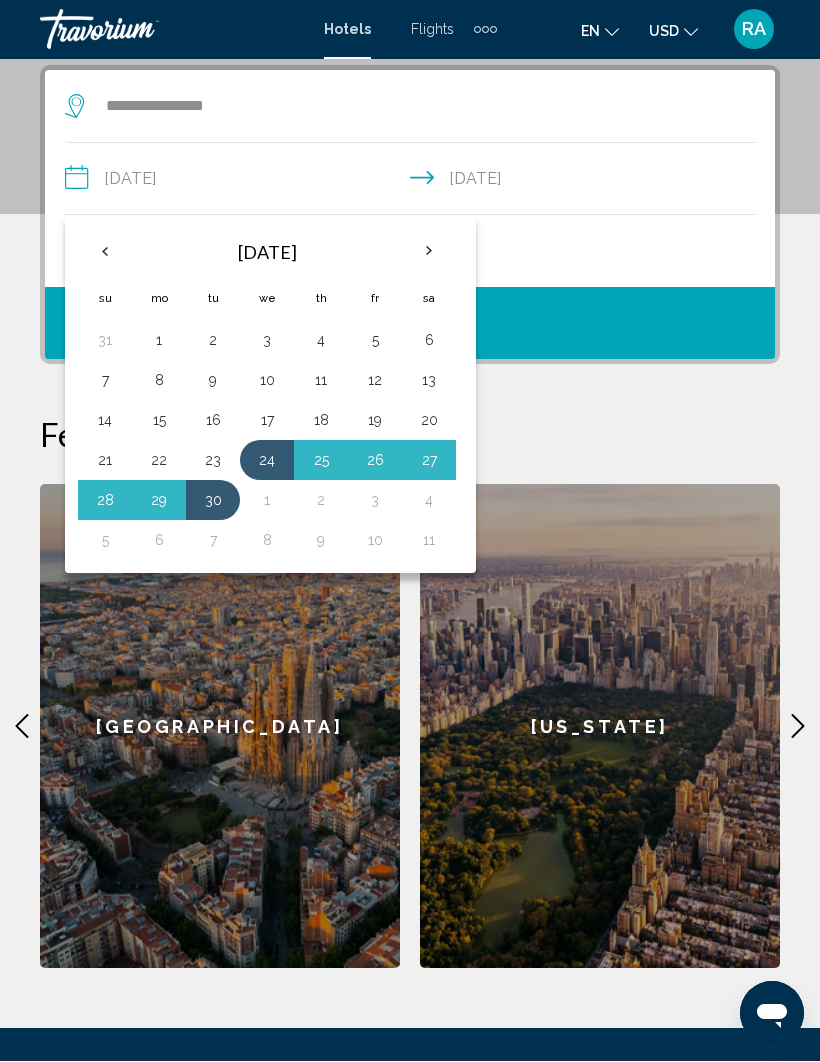click on "9" at bounding box center (213, 381) 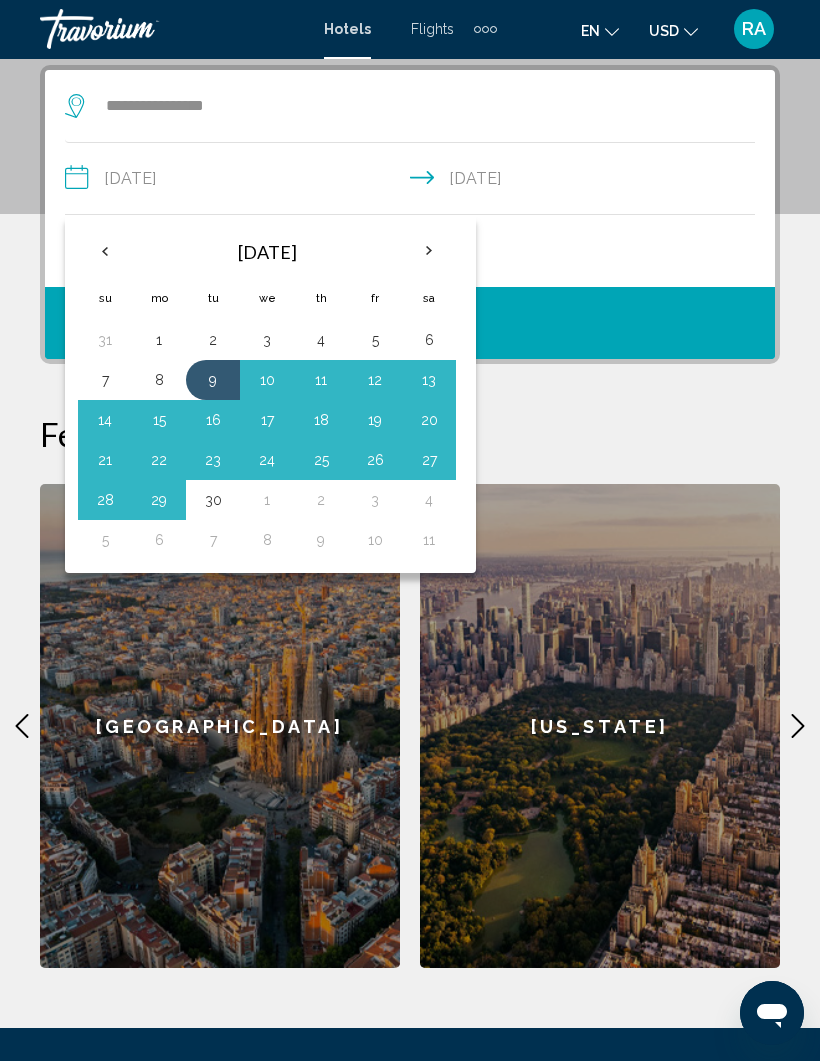 click on "16" at bounding box center (213, 421) 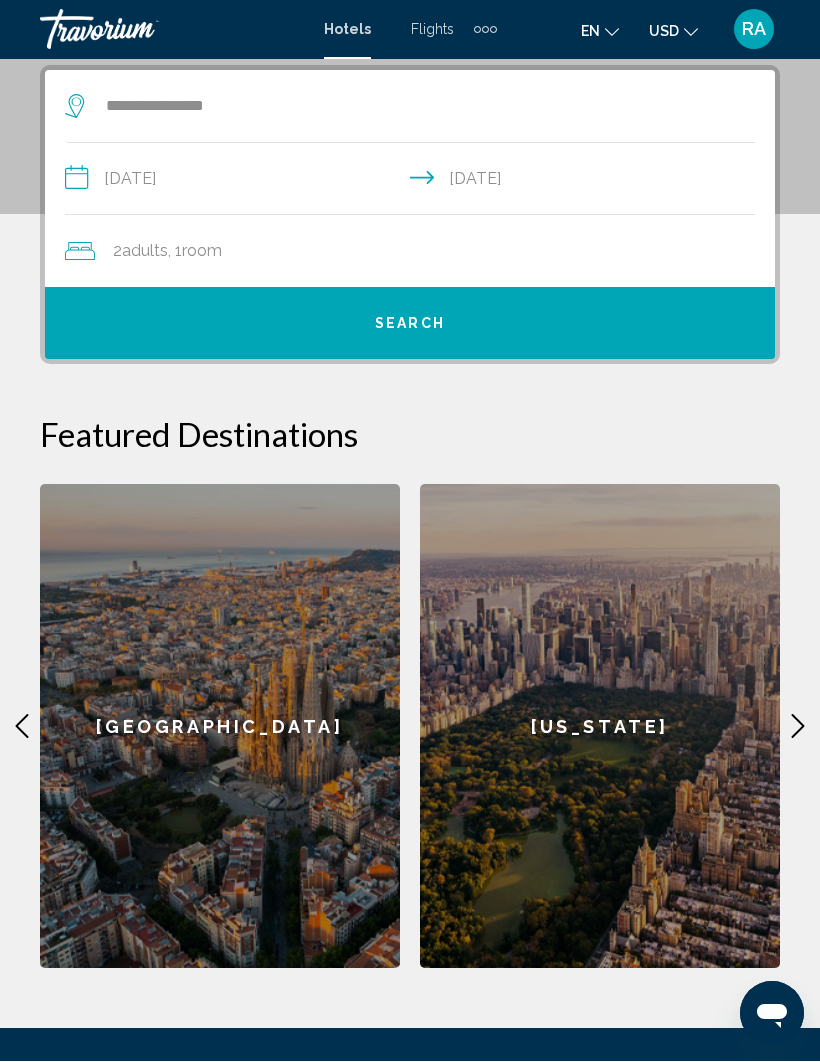 type on "**********" 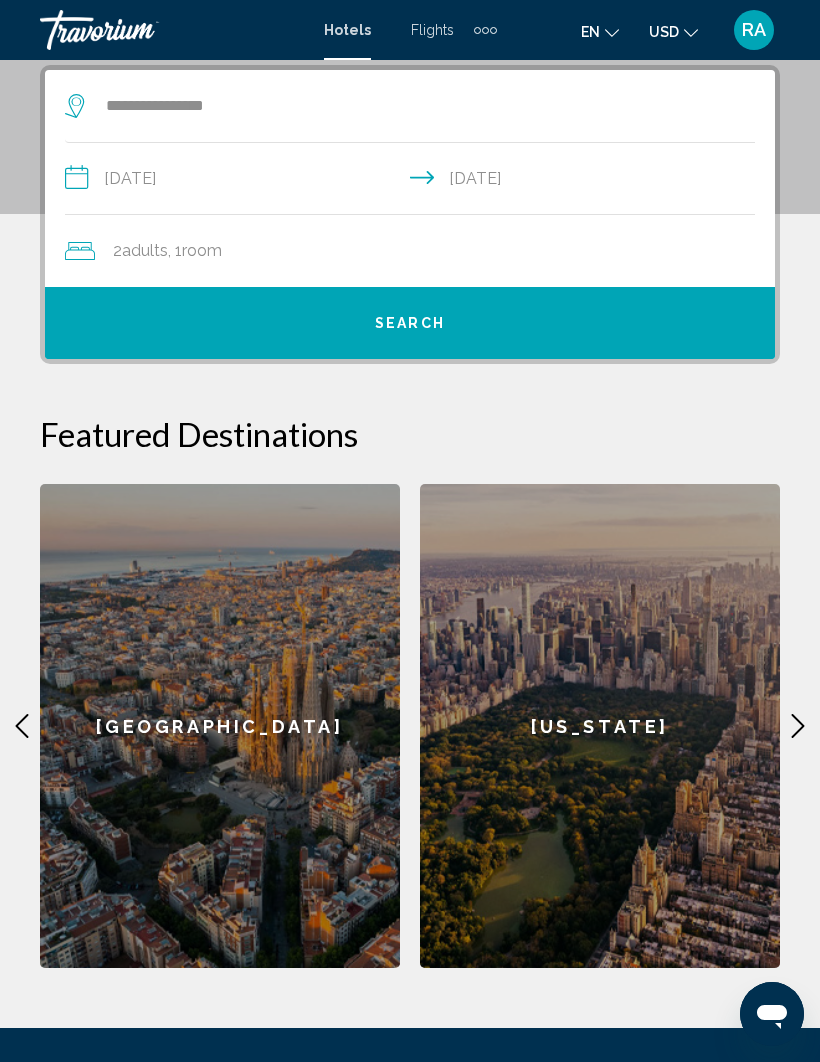 click on "Room" 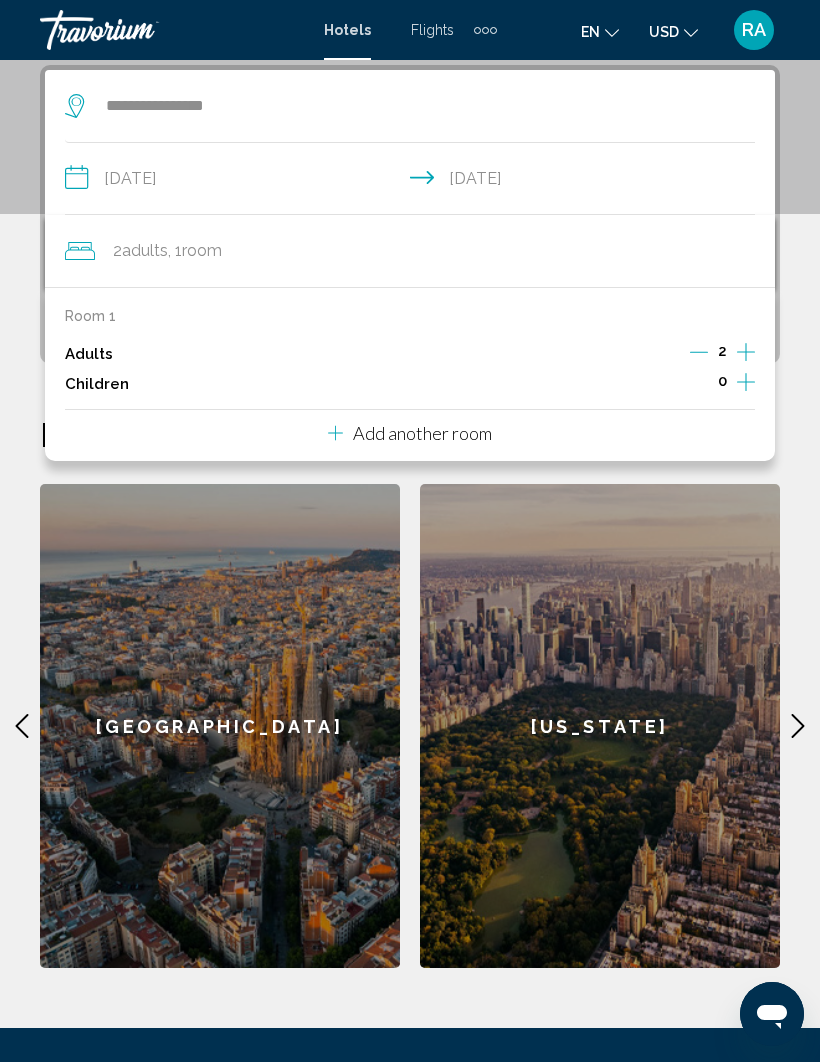 click 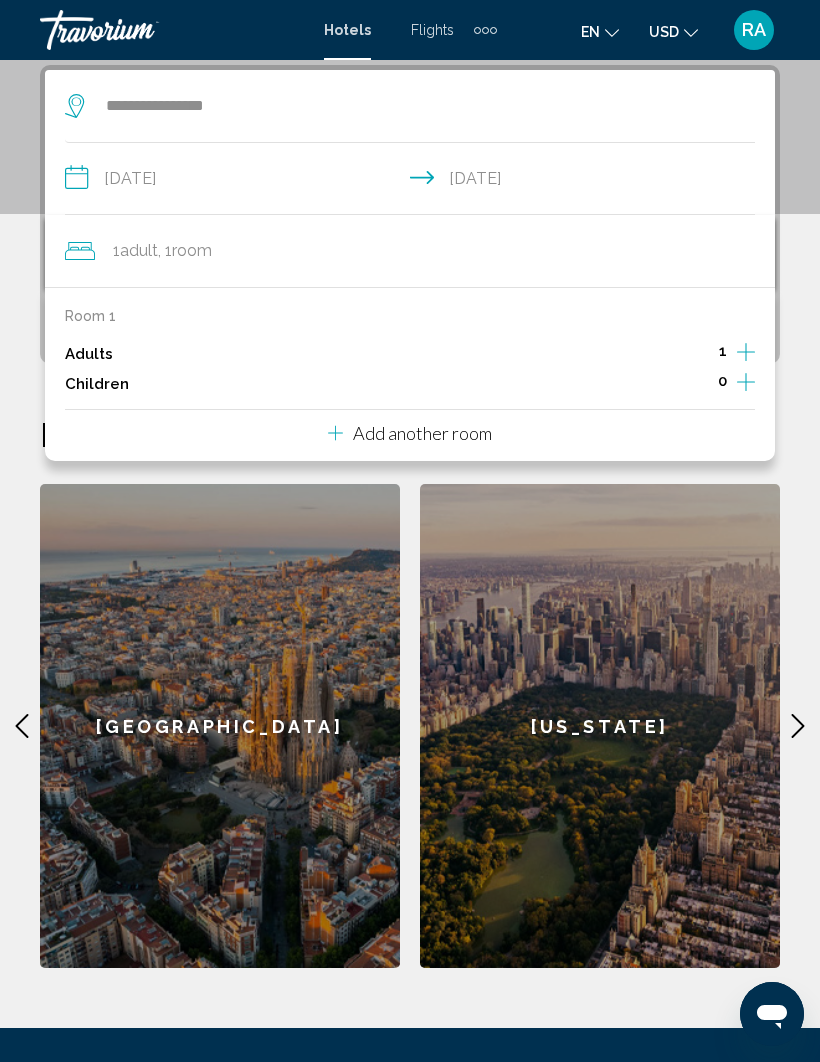 click on "**********" at bounding box center [410, 521] 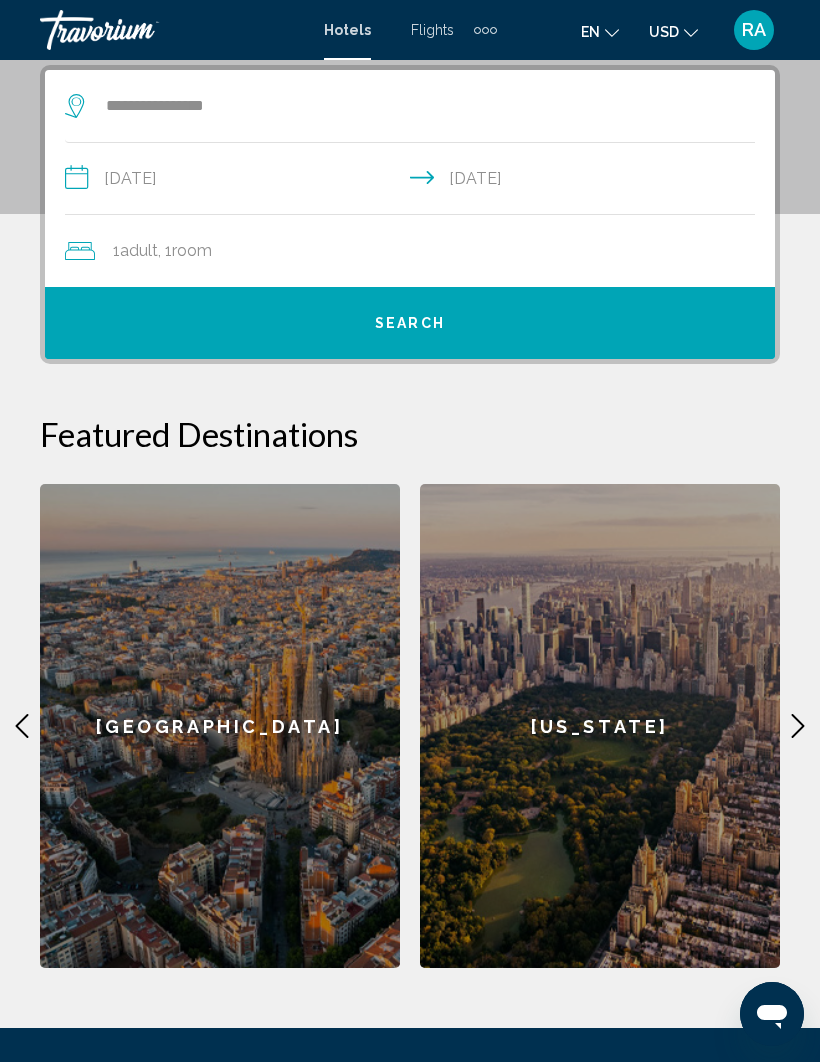 click on "Search" at bounding box center [410, 324] 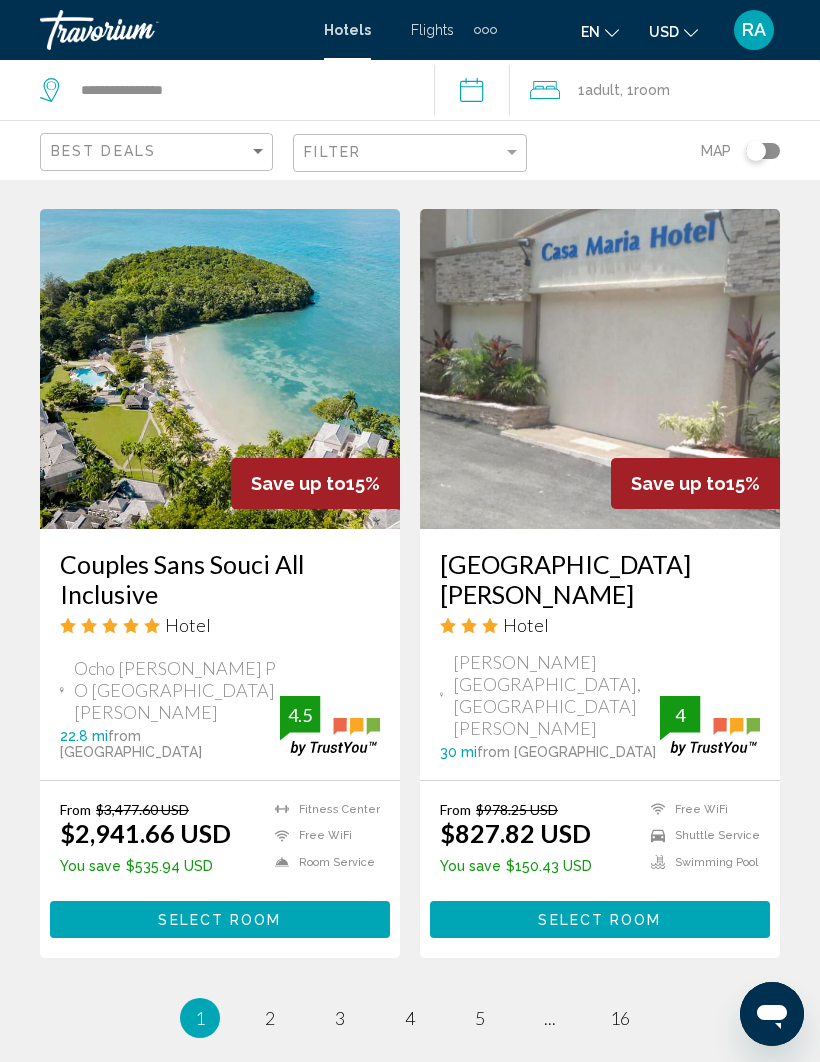 scroll, scrollTop: 3803, scrollLeft: 0, axis: vertical 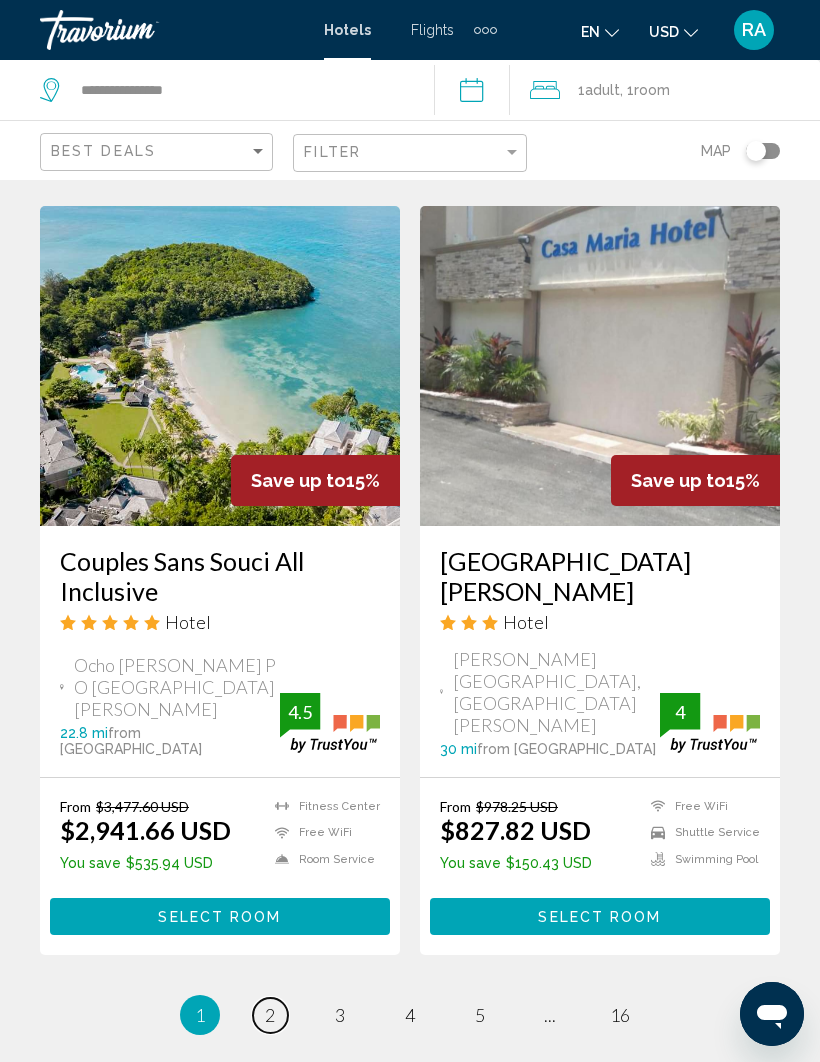 click on "page  2" at bounding box center (270, 1015) 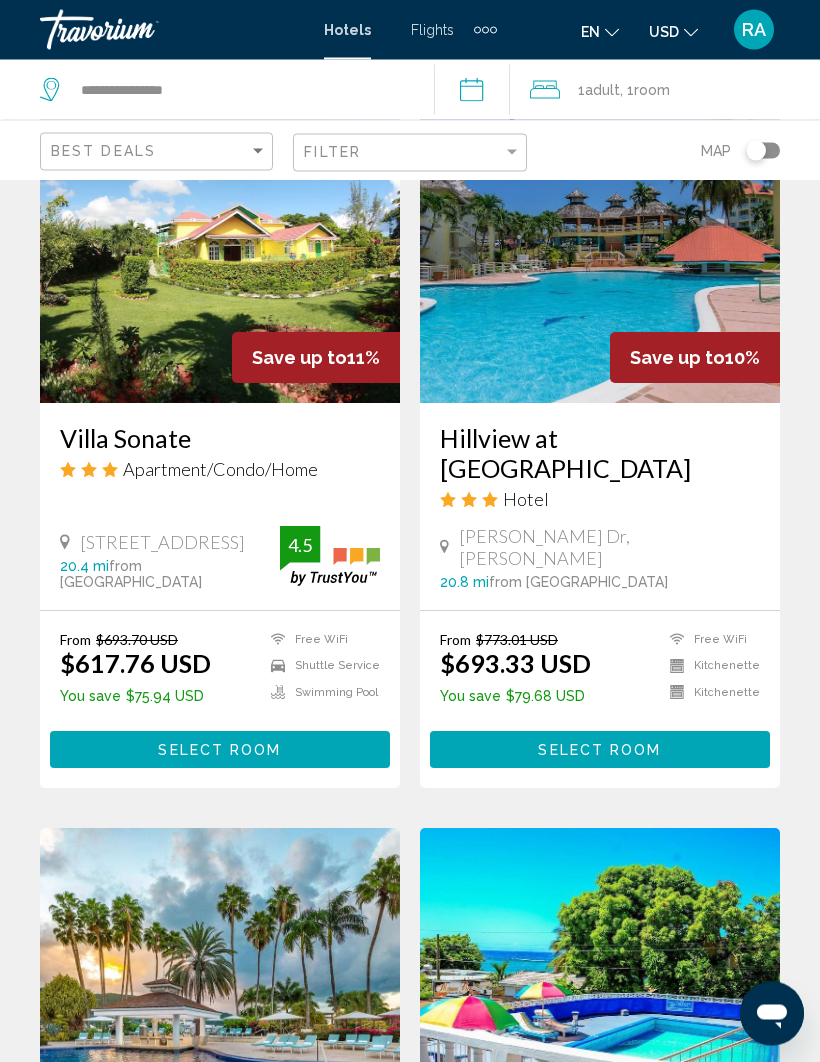 scroll, scrollTop: 1690, scrollLeft: 0, axis: vertical 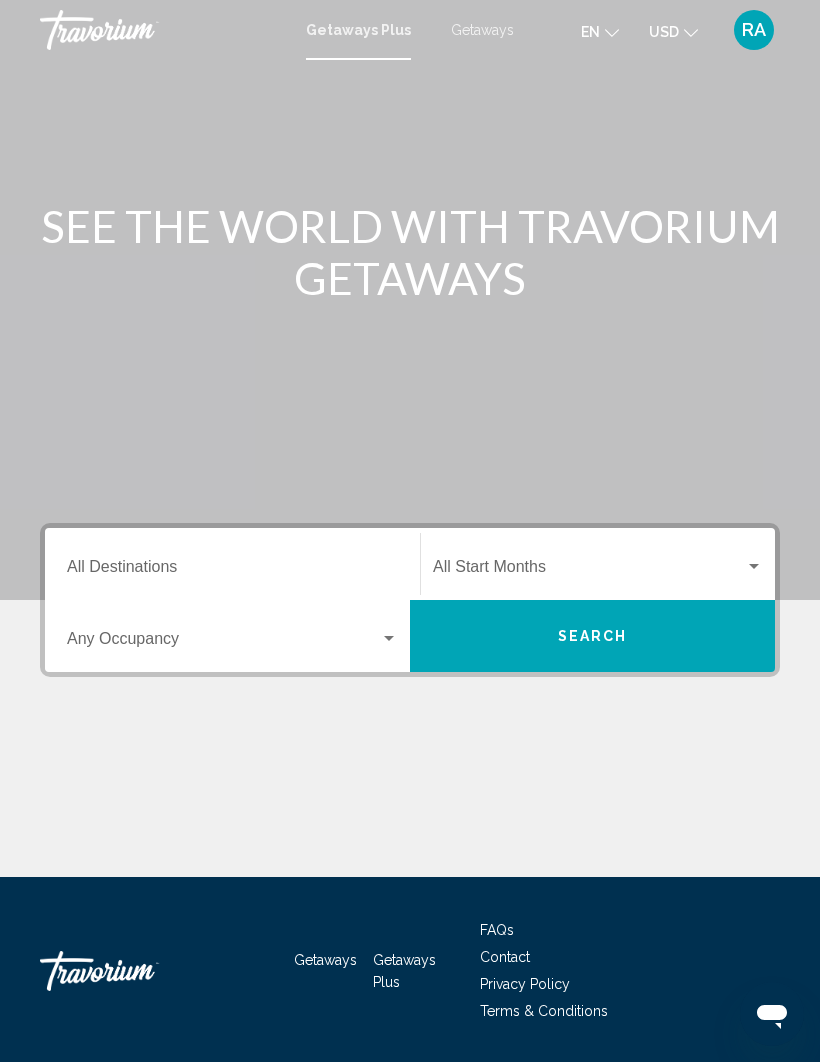 click on "Getaways" at bounding box center (482, 30) 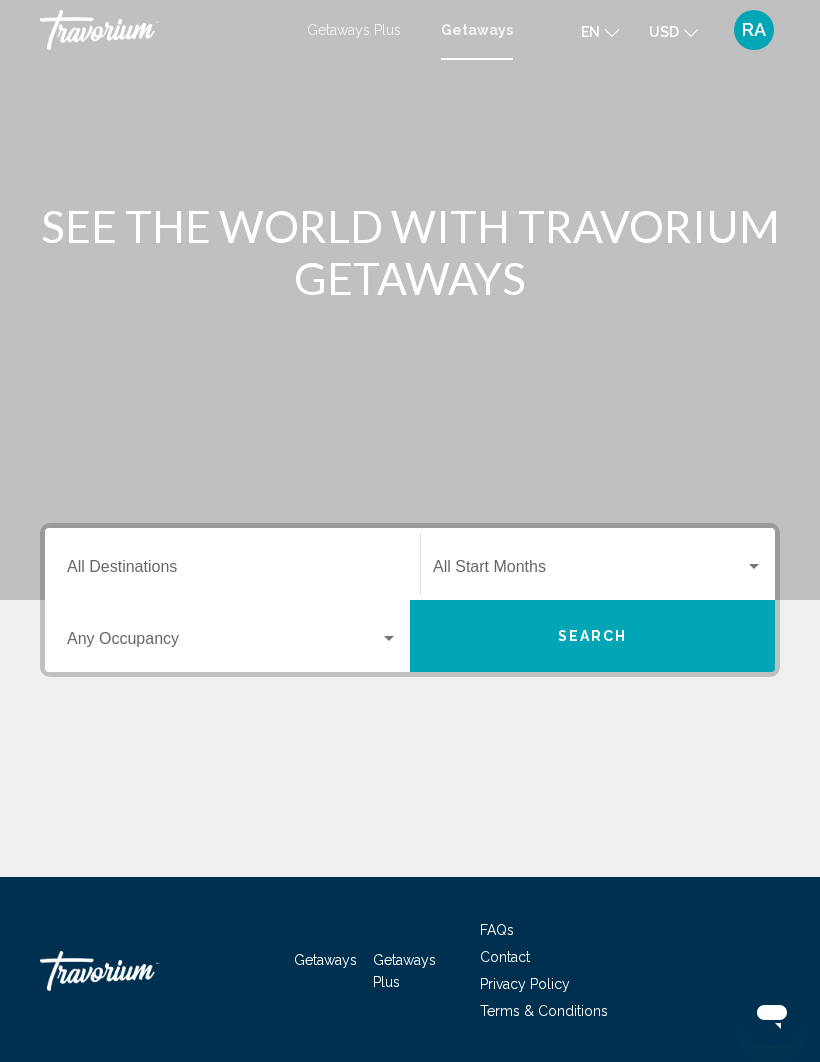 click on "Search" at bounding box center [593, 637] 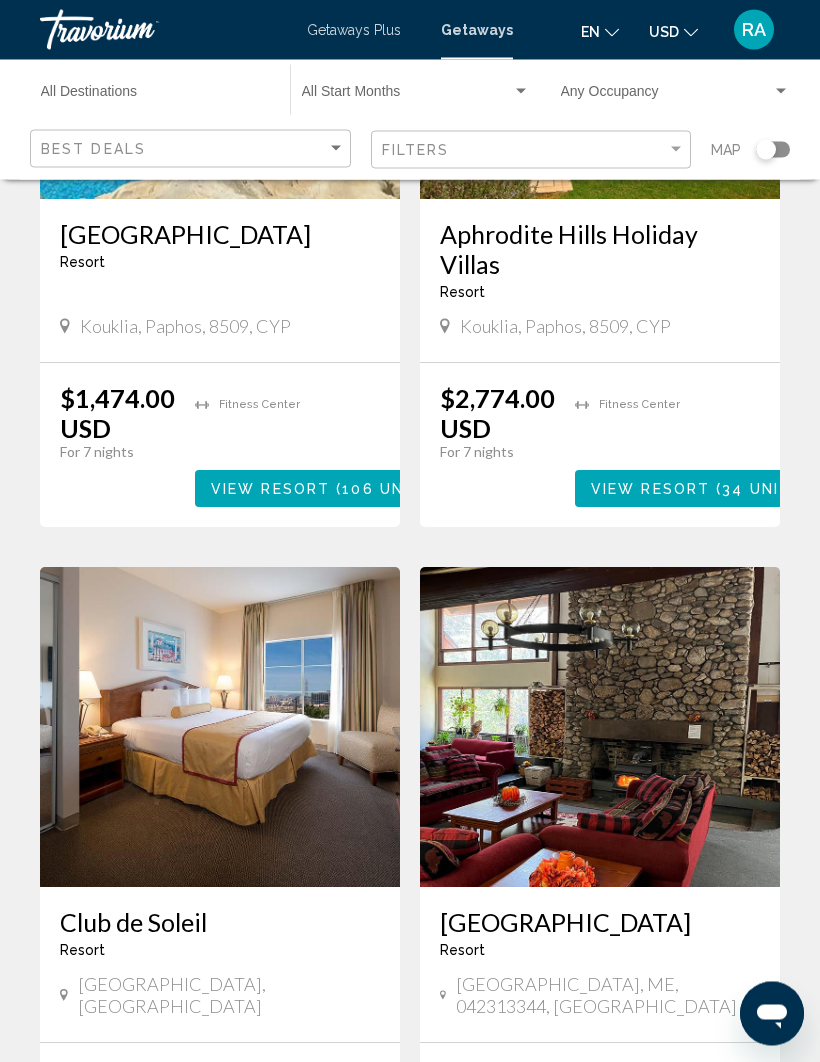 scroll, scrollTop: 1072, scrollLeft: 0, axis: vertical 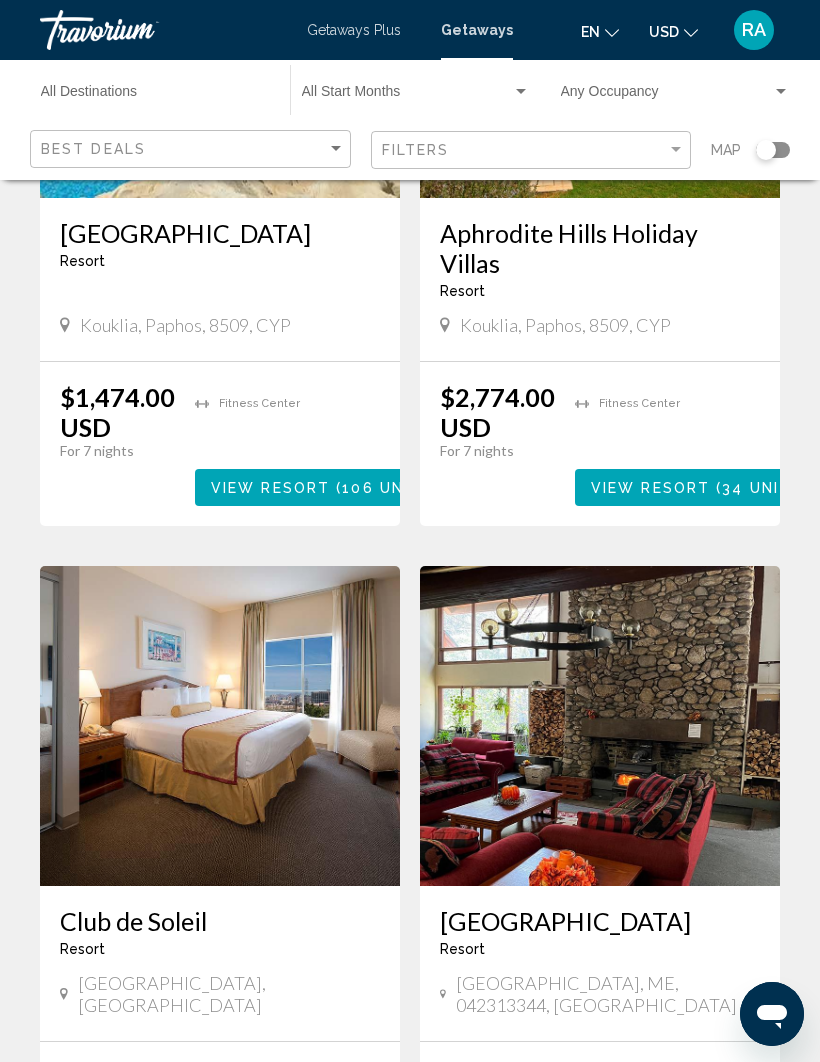 click on "Best Deals" 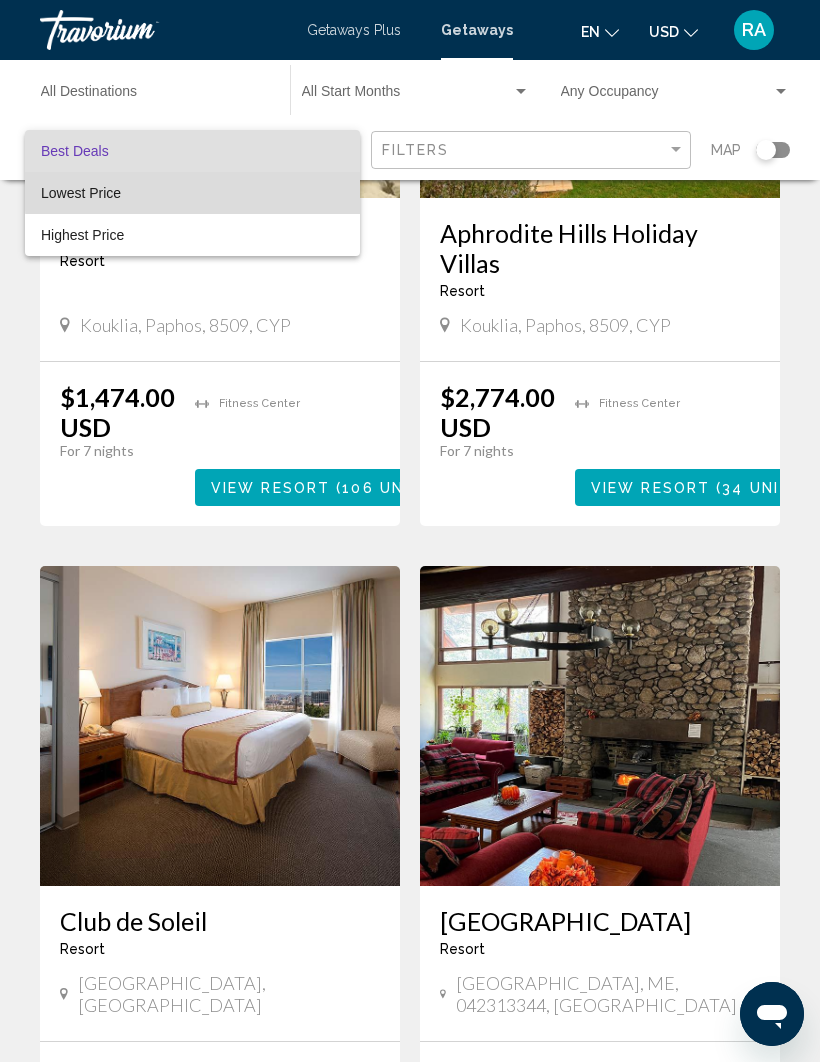 click on "Lowest Price" at bounding box center [192, 193] 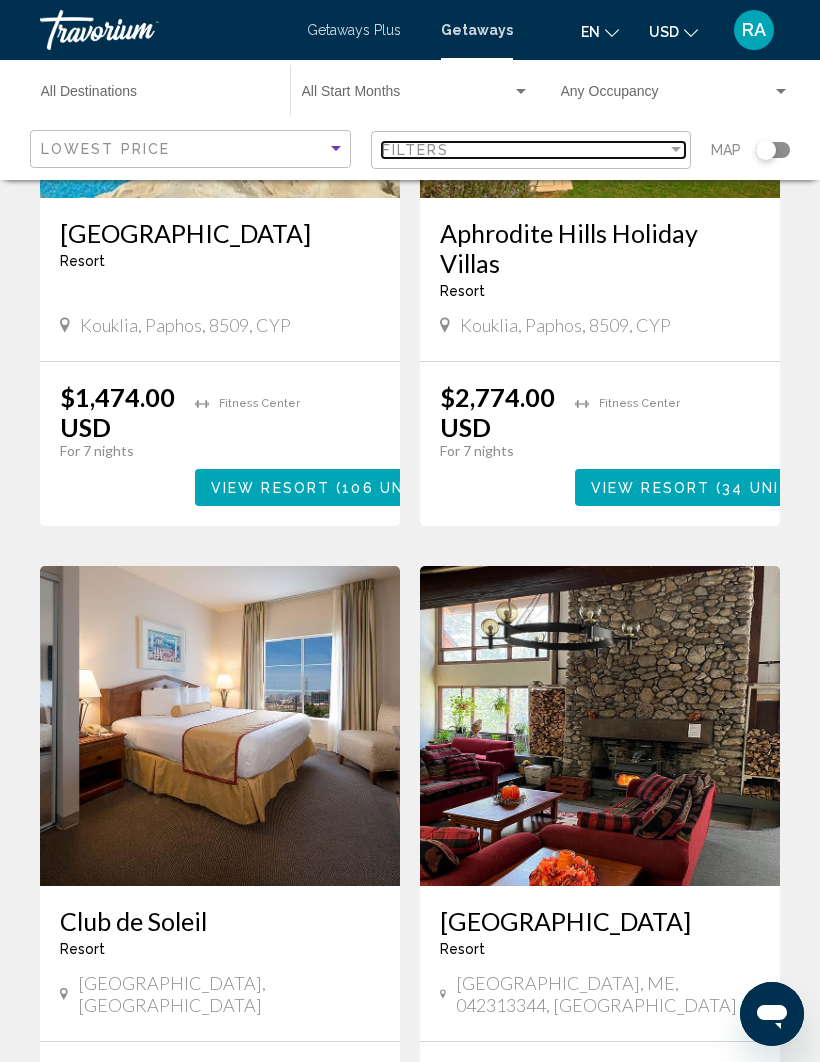click at bounding box center (676, 150) 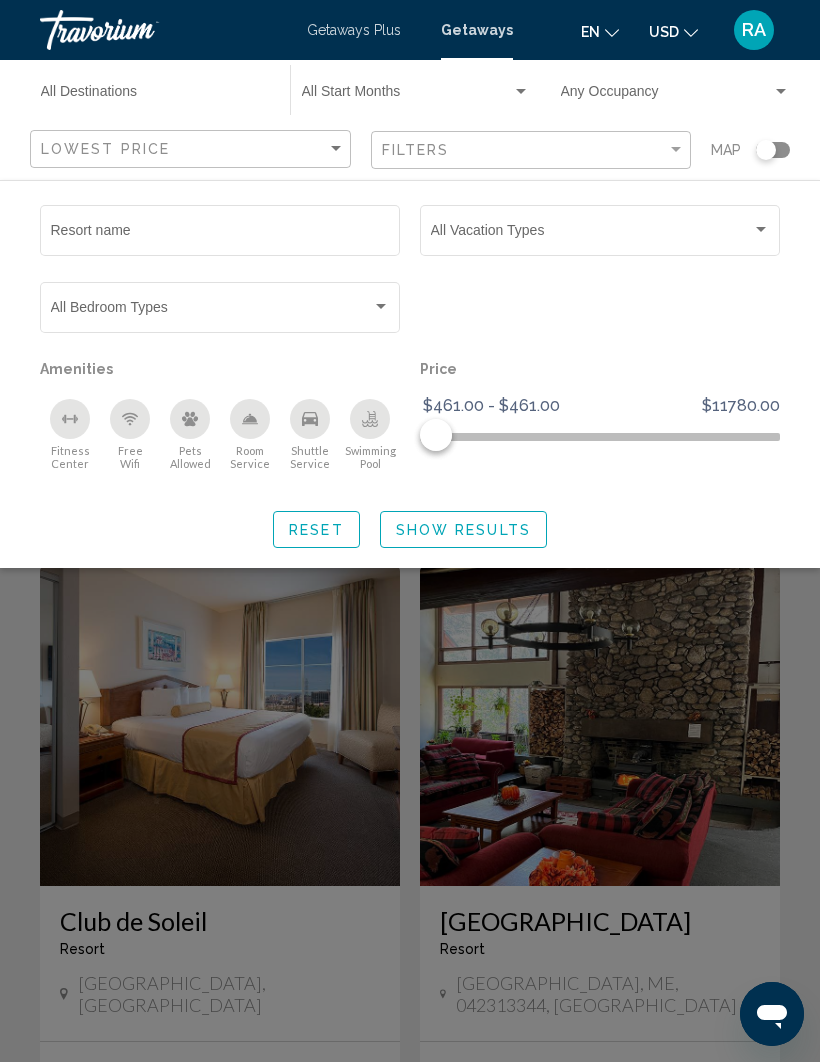 click on "Show Results" 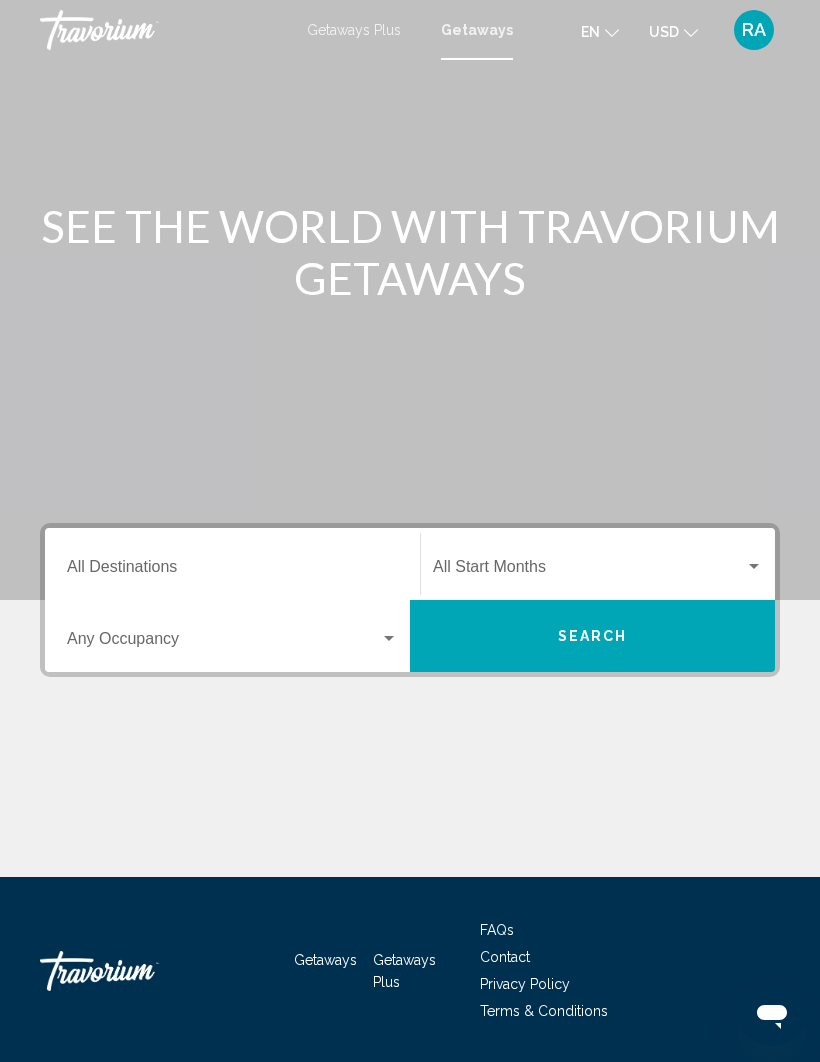 click at bounding box center (389, 639) 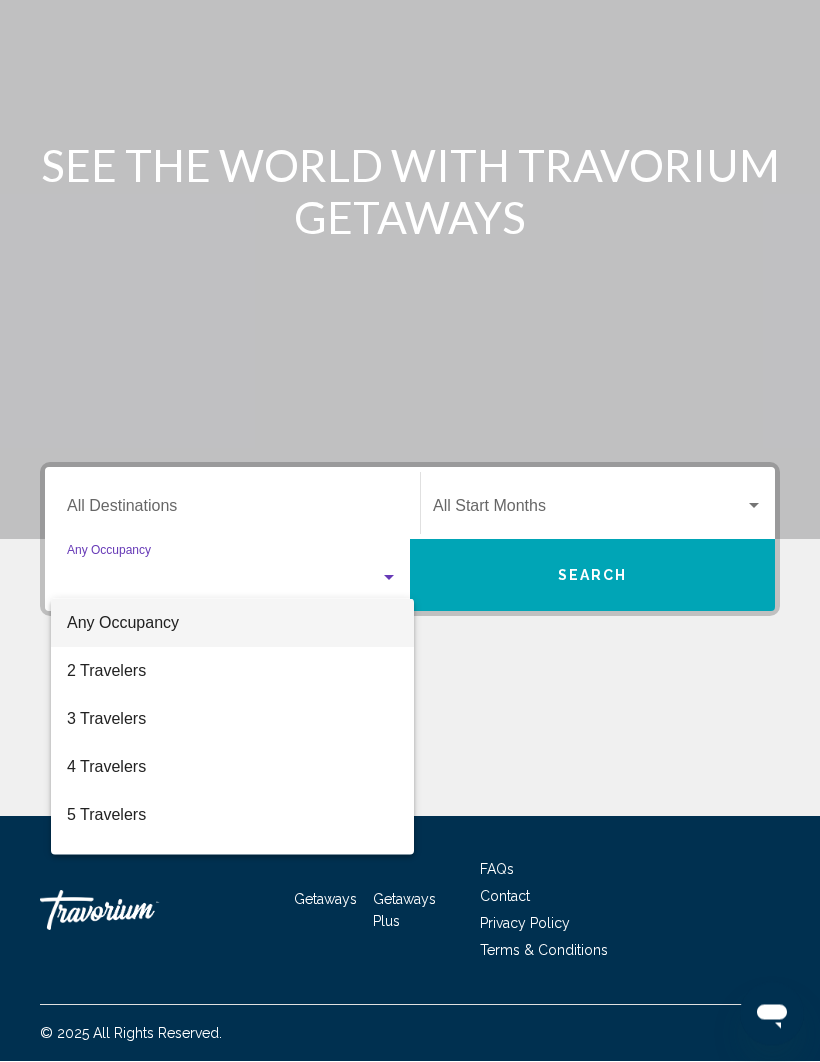 scroll, scrollTop: 69, scrollLeft: 0, axis: vertical 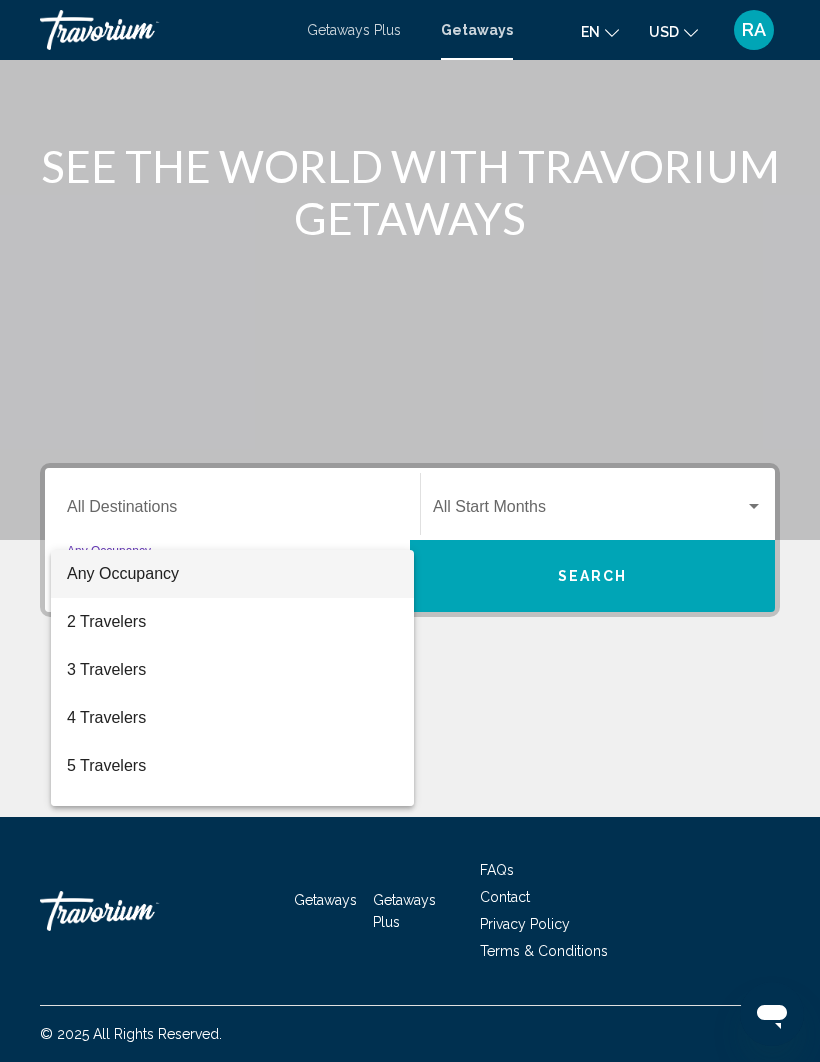 click at bounding box center (410, 531) 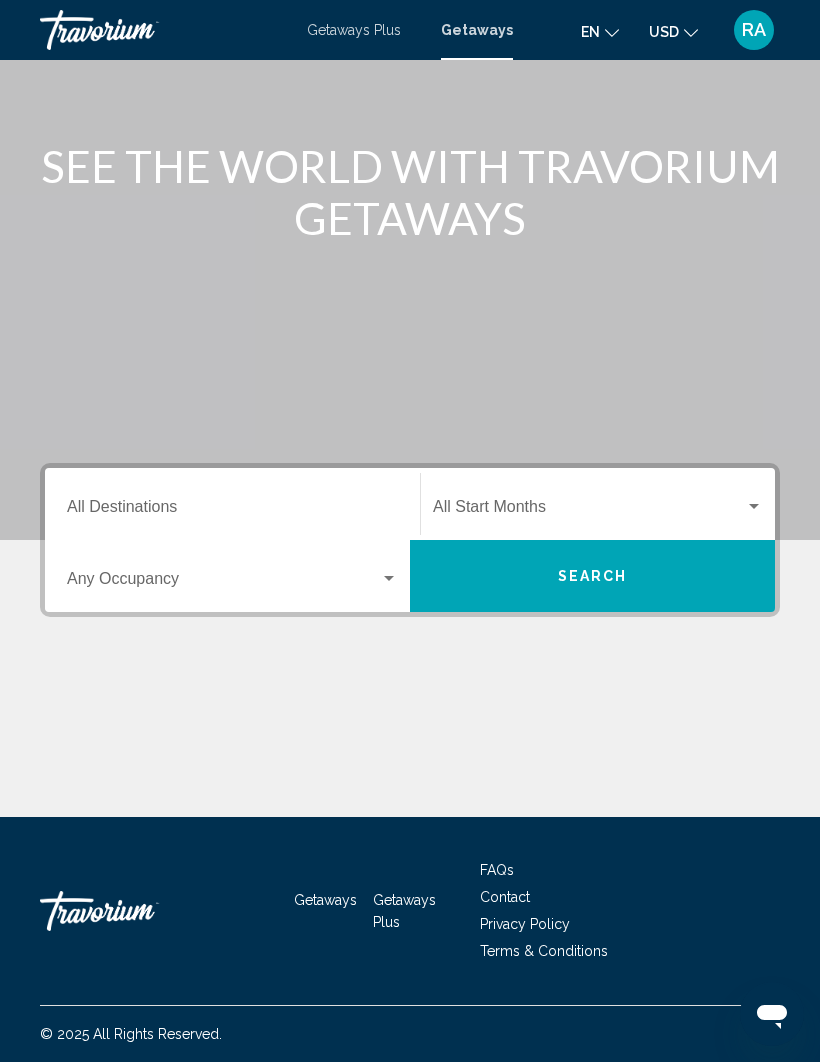 click on "Getaways Plus" at bounding box center (354, 30) 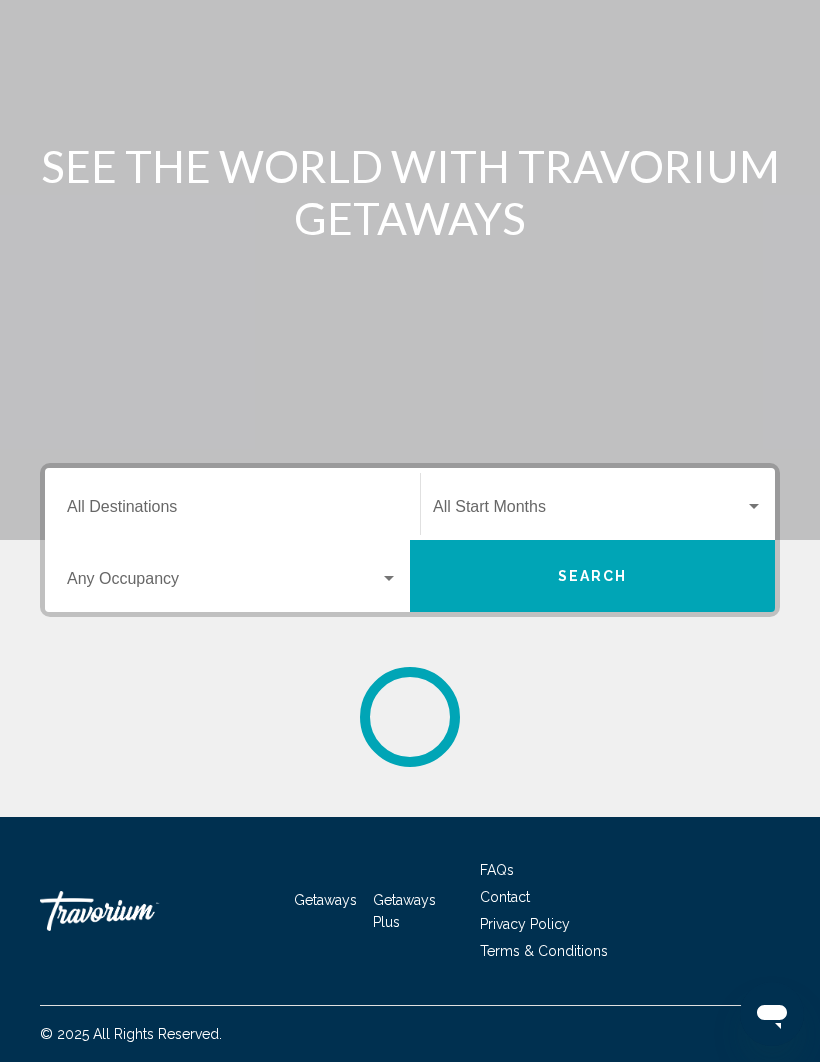 scroll, scrollTop: 0, scrollLeft: 0, axis: both 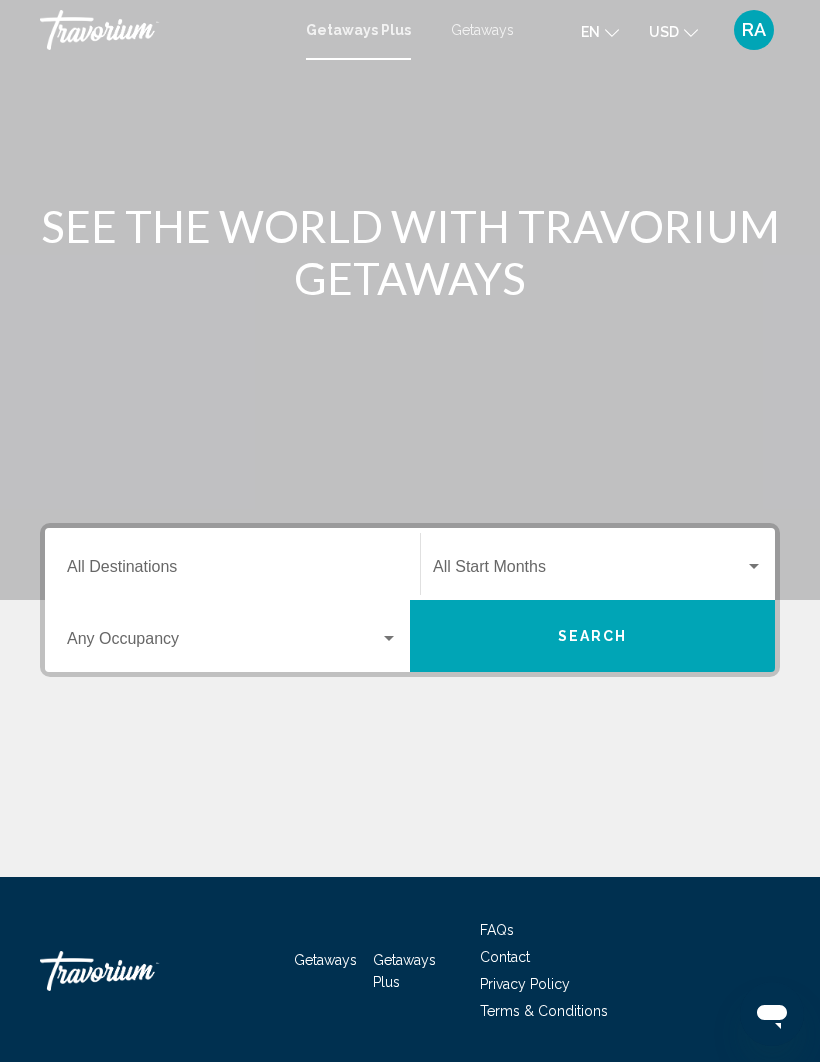 click on "Search" at bounding box center (592, 636) 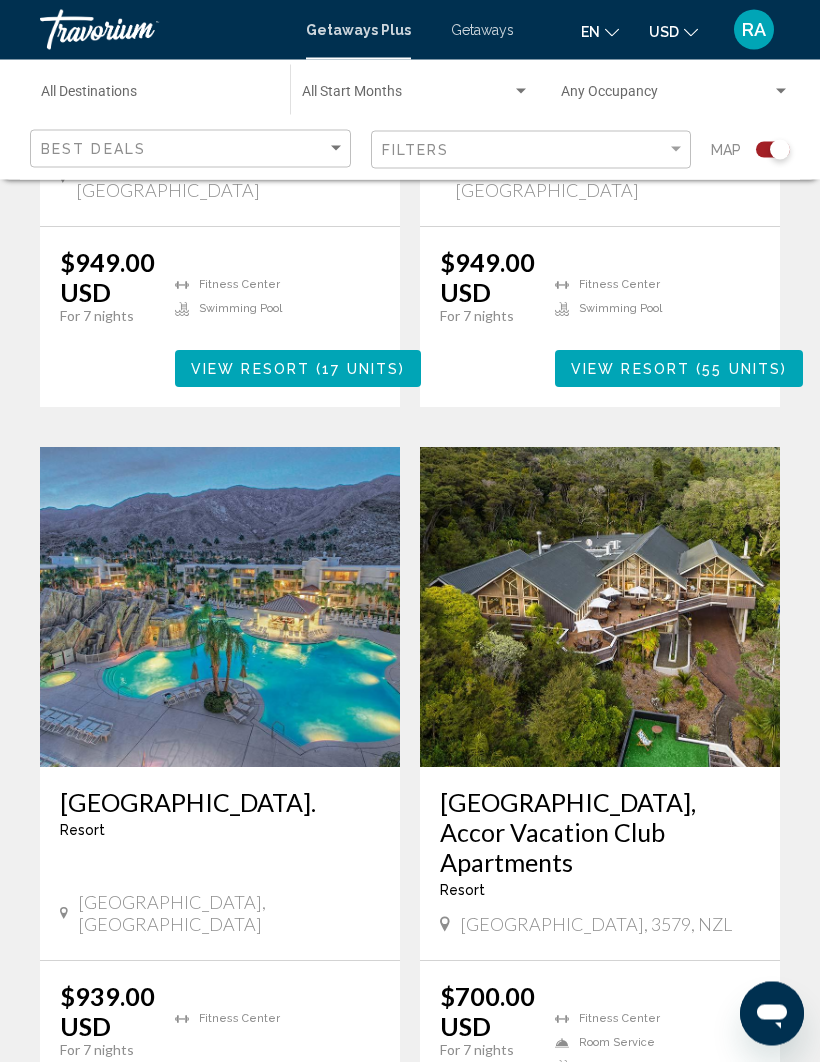 scroll, scrollTop: 3925, scrollLeft: 0, axis: vertical 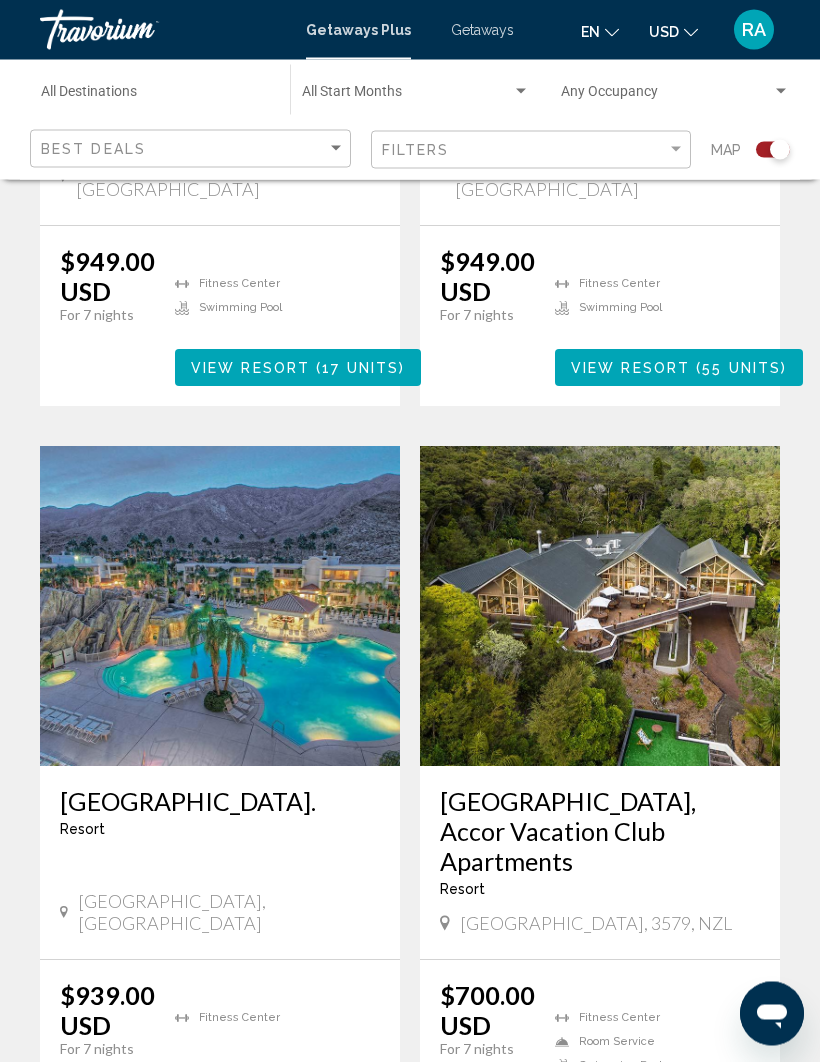 click on "Fitness Center
Room Service
Swimming Pool" at bounding box center [684, 1048] 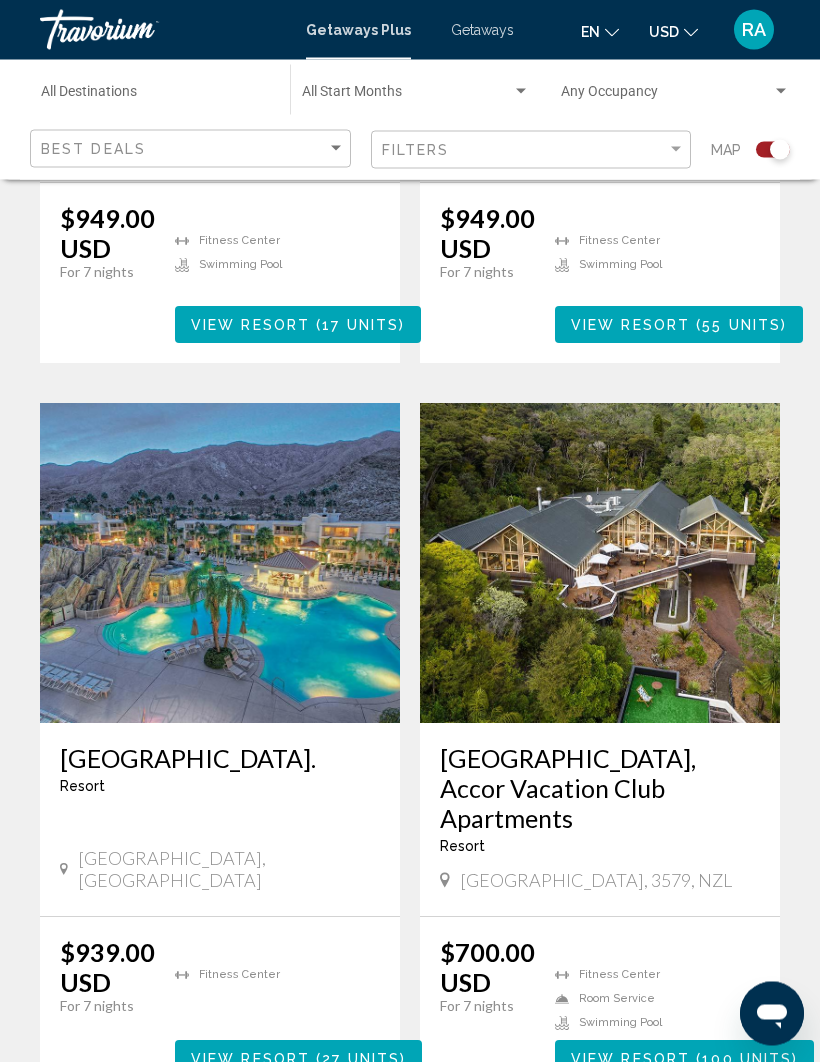 scroll, scrollTop: 4005, scrollLeft: 0, axis: vertical 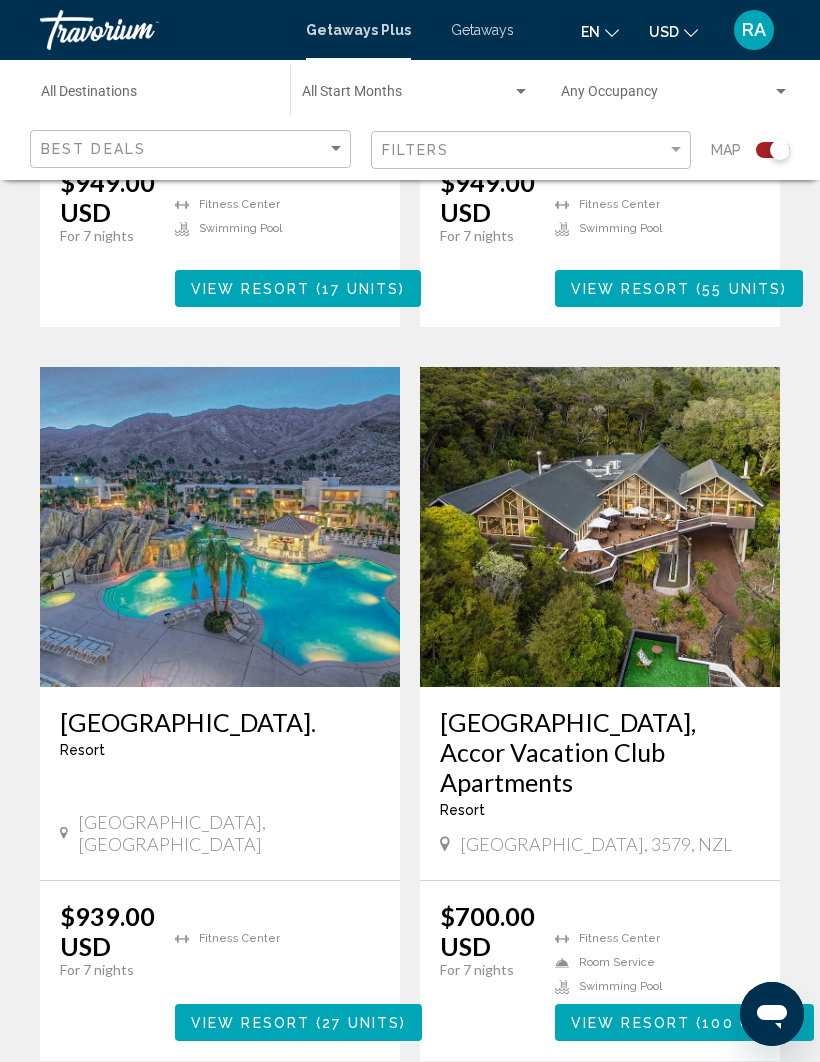 click on "page  2" at bounding box center (270, 1121) 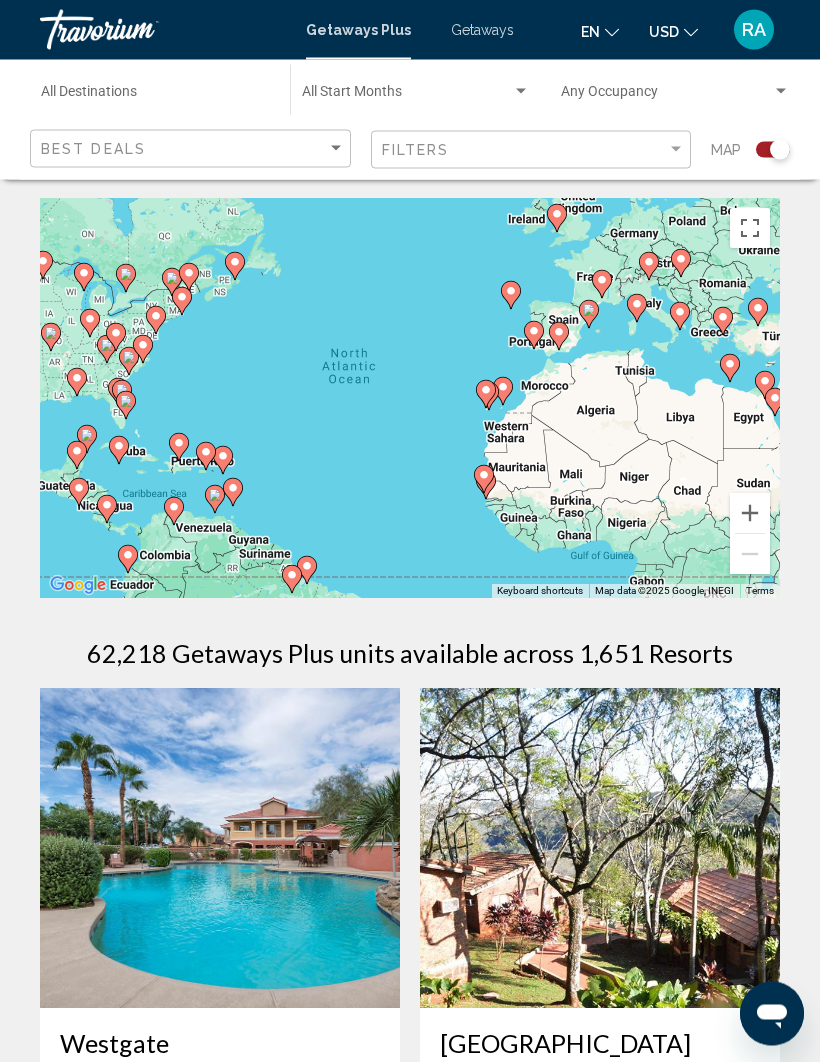 scroll, scrollTop: 0, scrollLeft: 0, axis: both 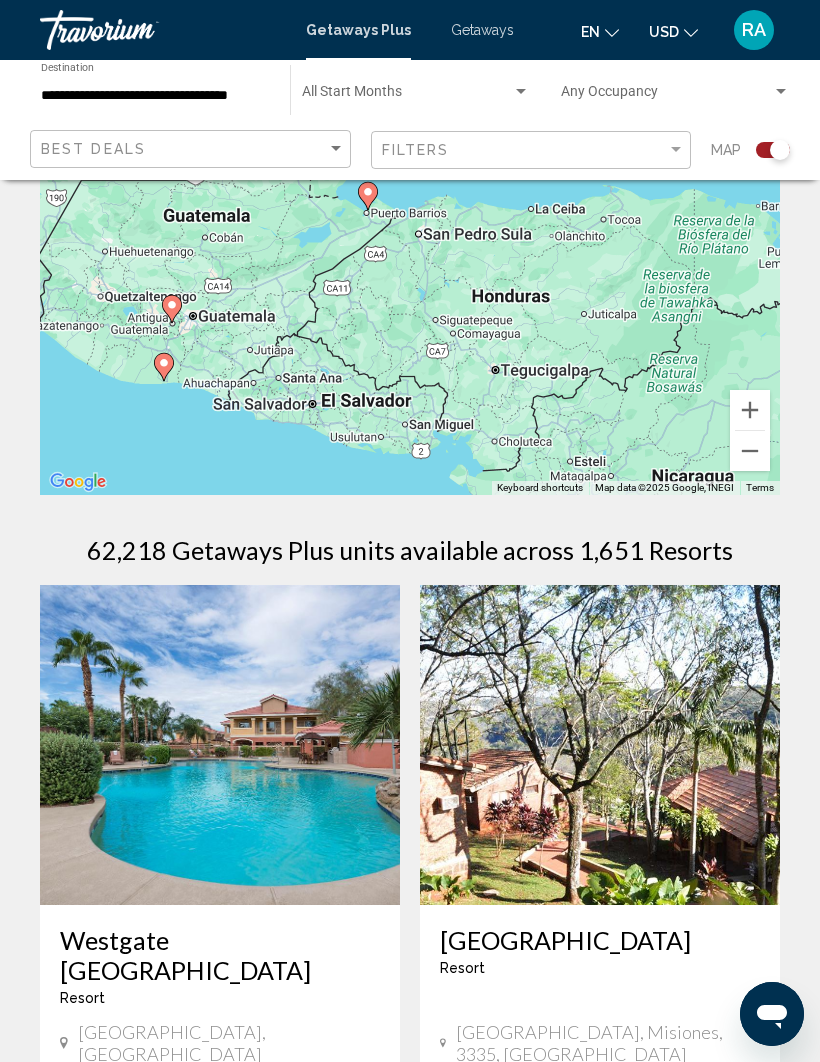 click at bounding box center (750, 451) 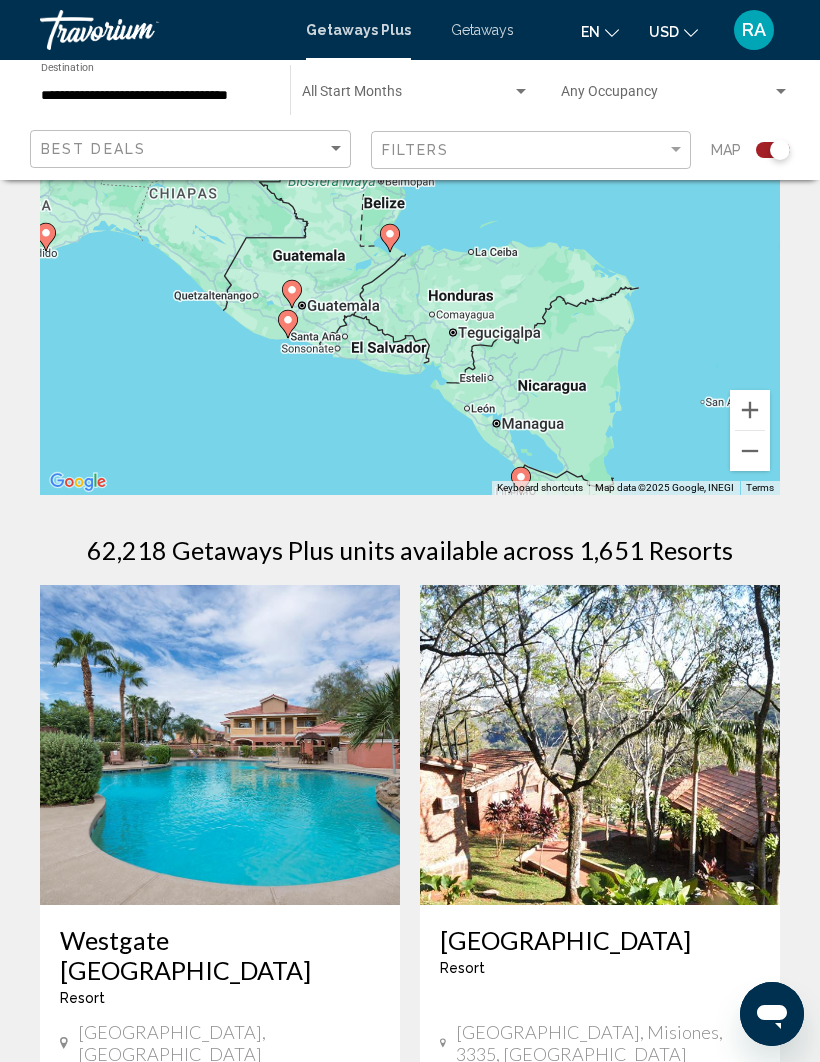 click on "To navigate, press the arrow keys. To activate drag with keyboard, press Alt + Enter. Once in keyboard drag state, use the arrow keys to move the marker. To complete the drag, press the Enter key. To cancel, press Escape." at bounding box center [410, 295] 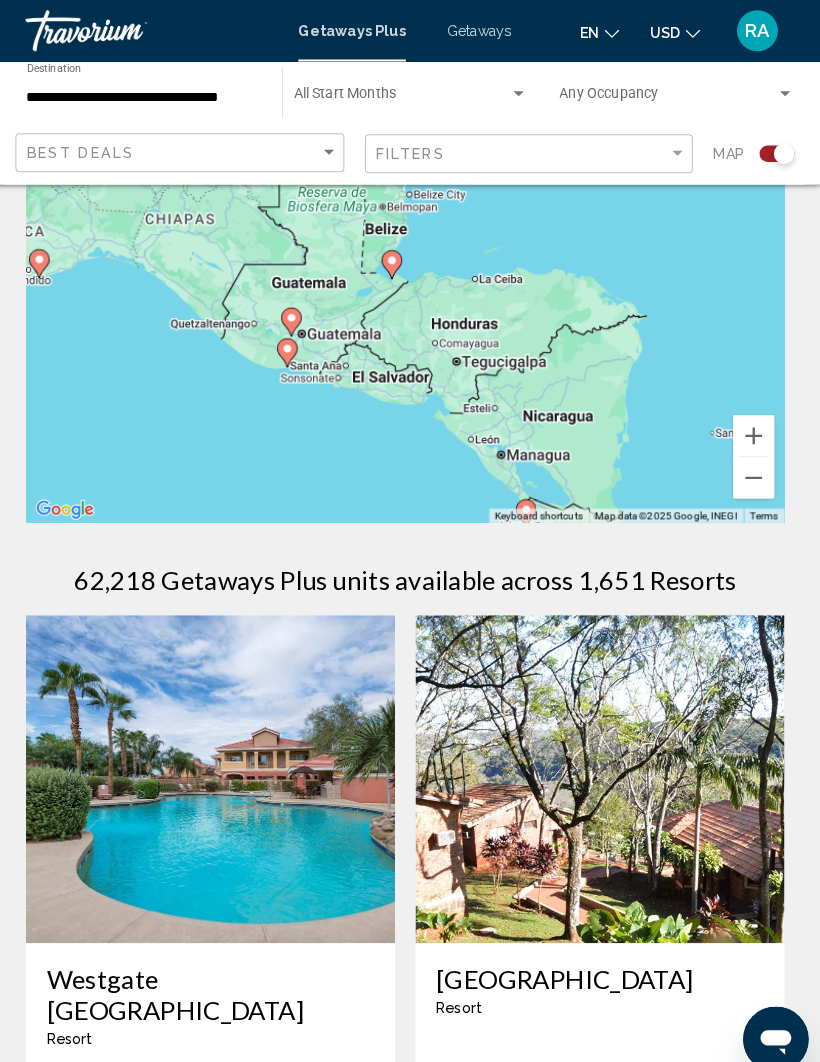 scroll, scrollTop: 102, scrollLeft: 0, axis: vertical 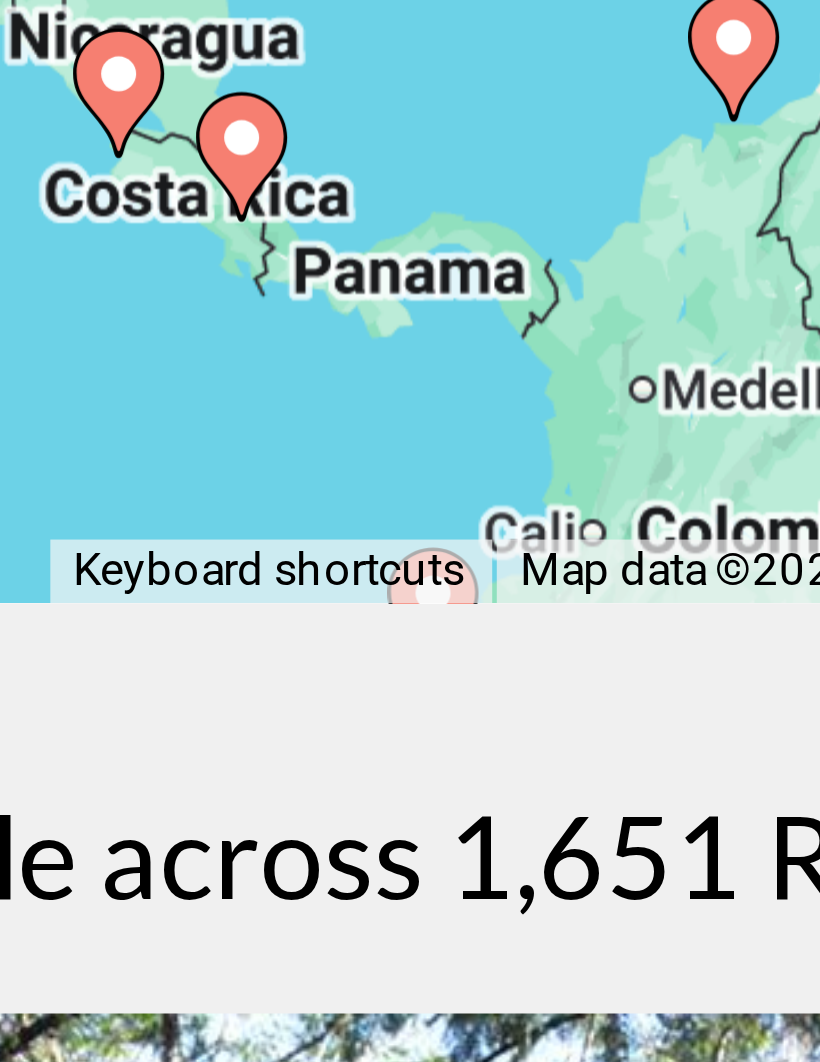 type on "**********" 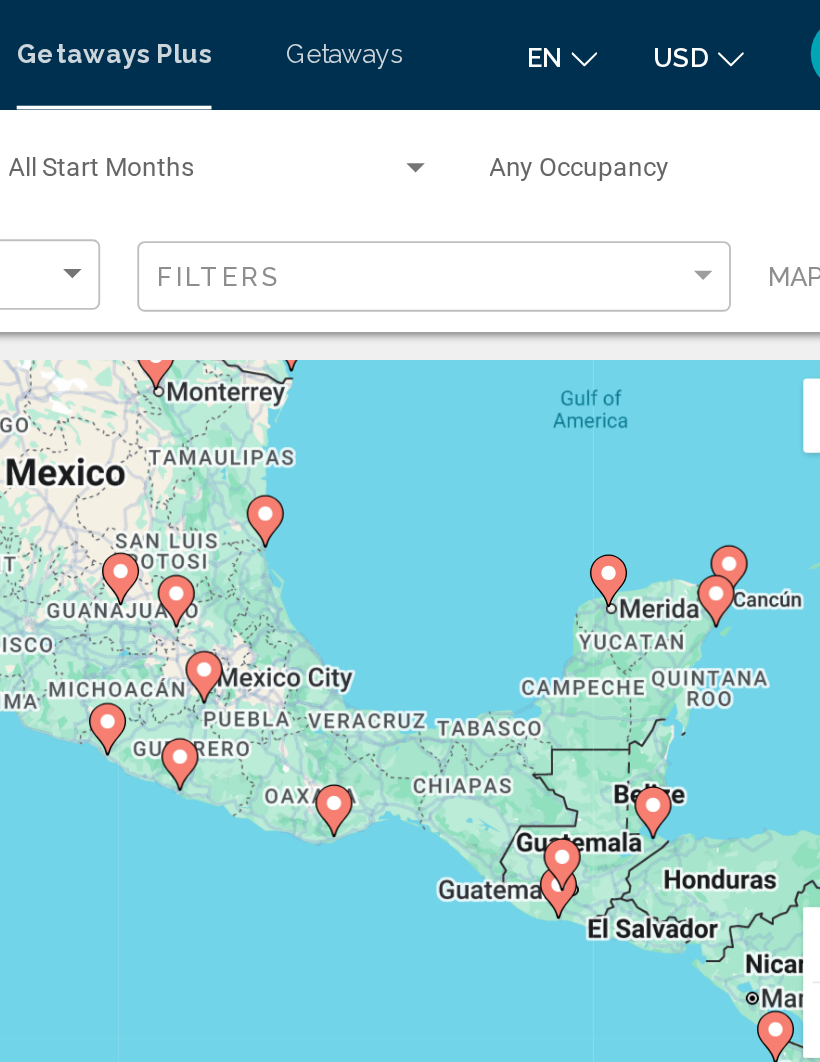 scroll, scrollTop: 0, scrollLeft: 0, axis: both 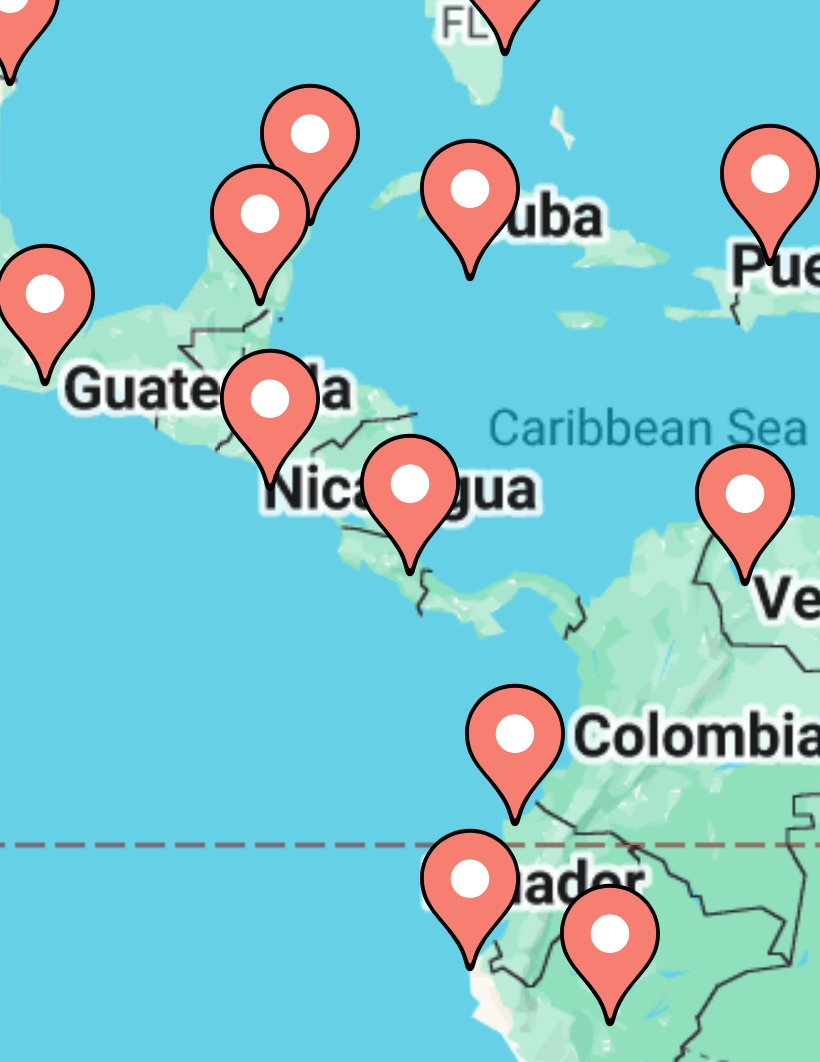 click on "To navigate, press the arrow keys. To activate drag with keyboard, press Alt + Enter. Once in keyboard drag state, use the arrow keys to move the marker. To complete the drag, press the Enter key. To cancel, press Escape." at bounding box center (410, 400) 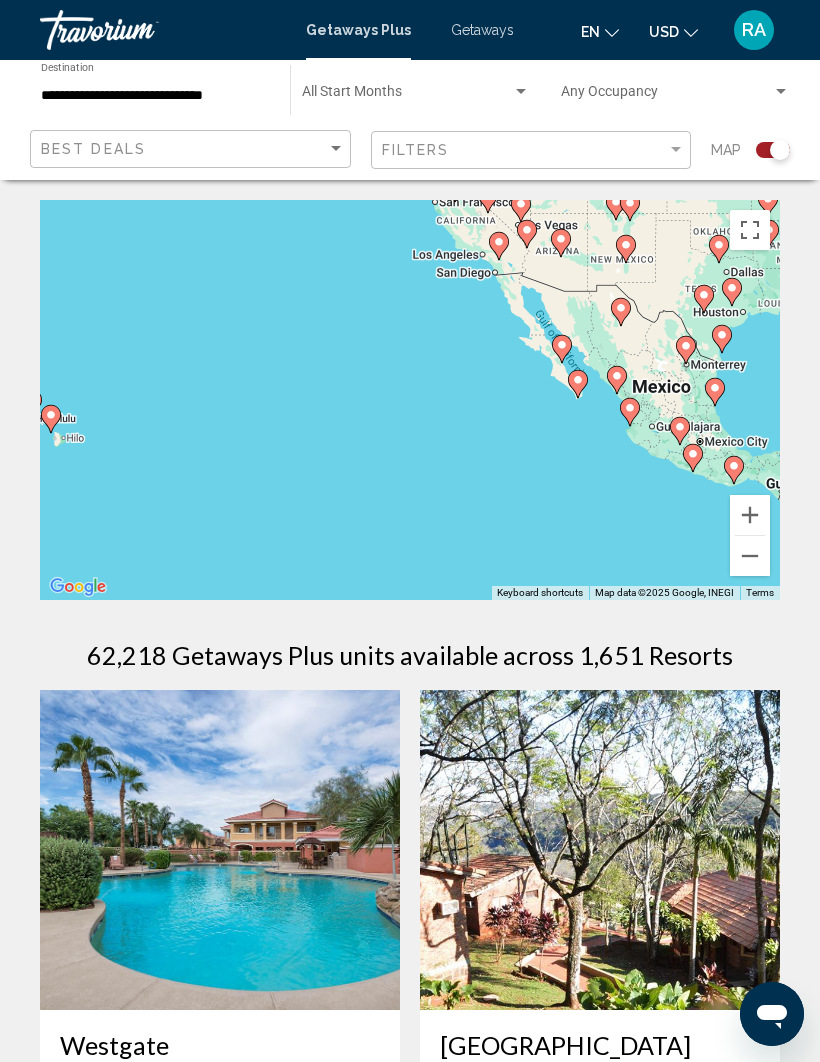 click at bounding box center (750, 556) 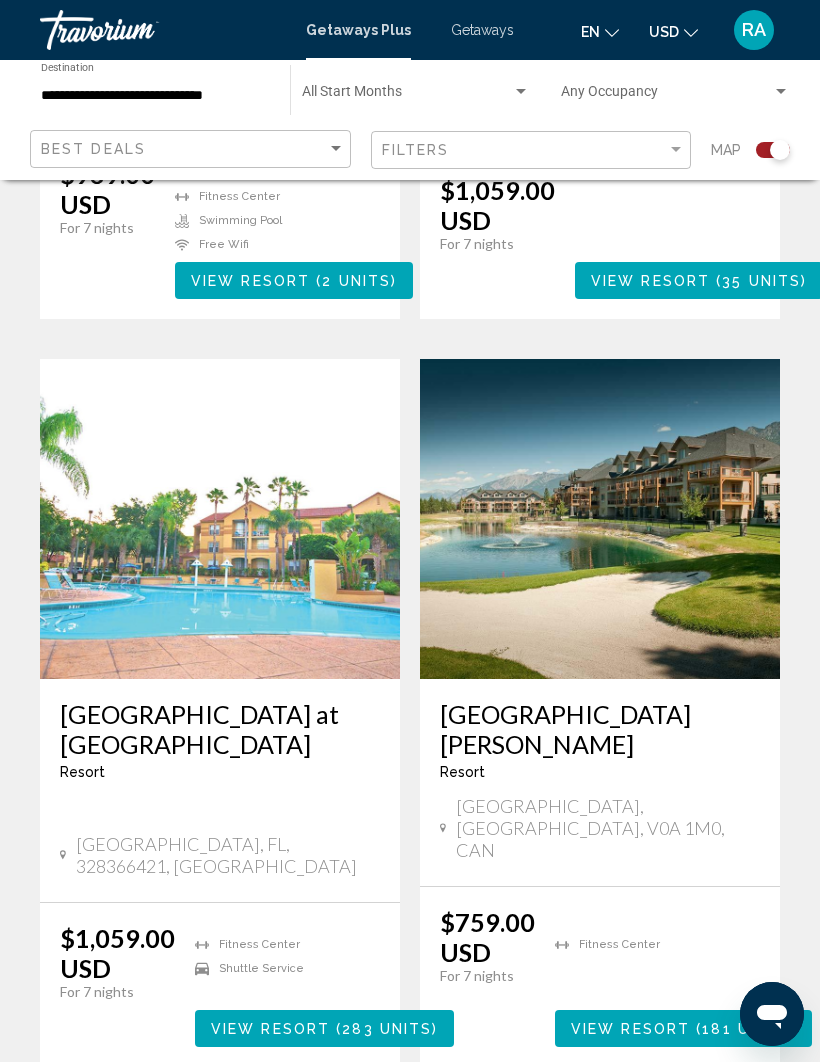 scroll, scrollTop: 3967, scrollLeft: 0, axis: vertical 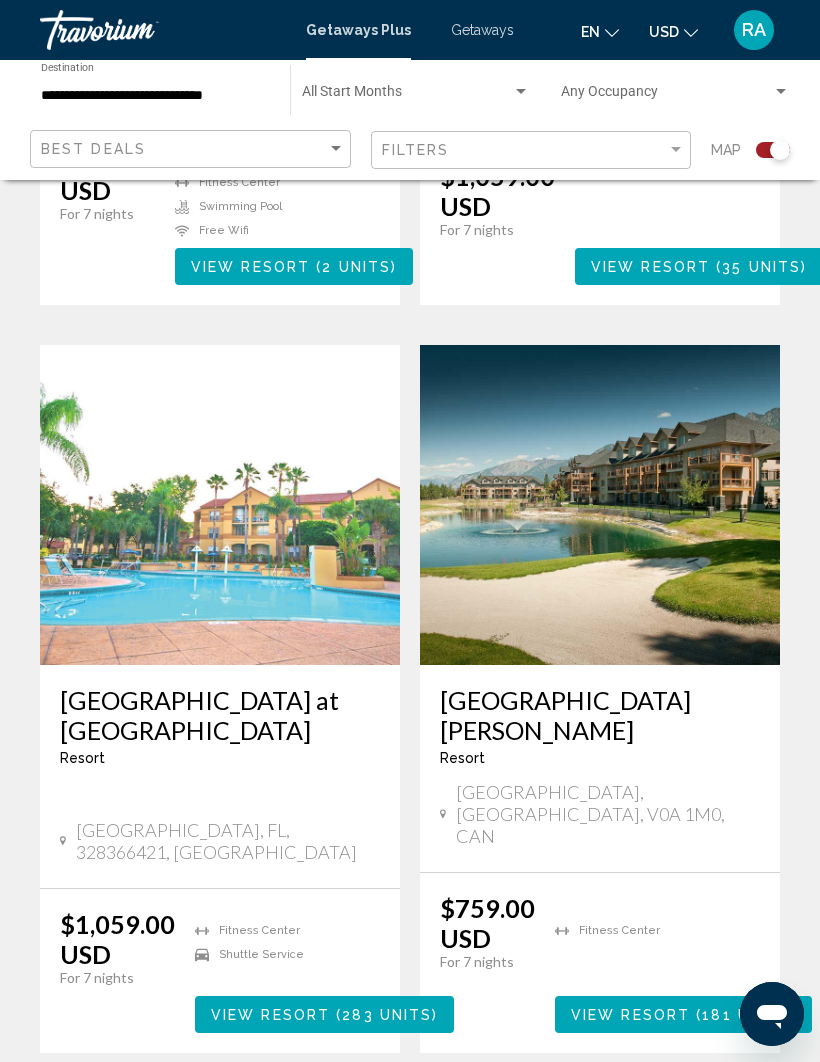 click on "3" at bounding box center (340, 1113) 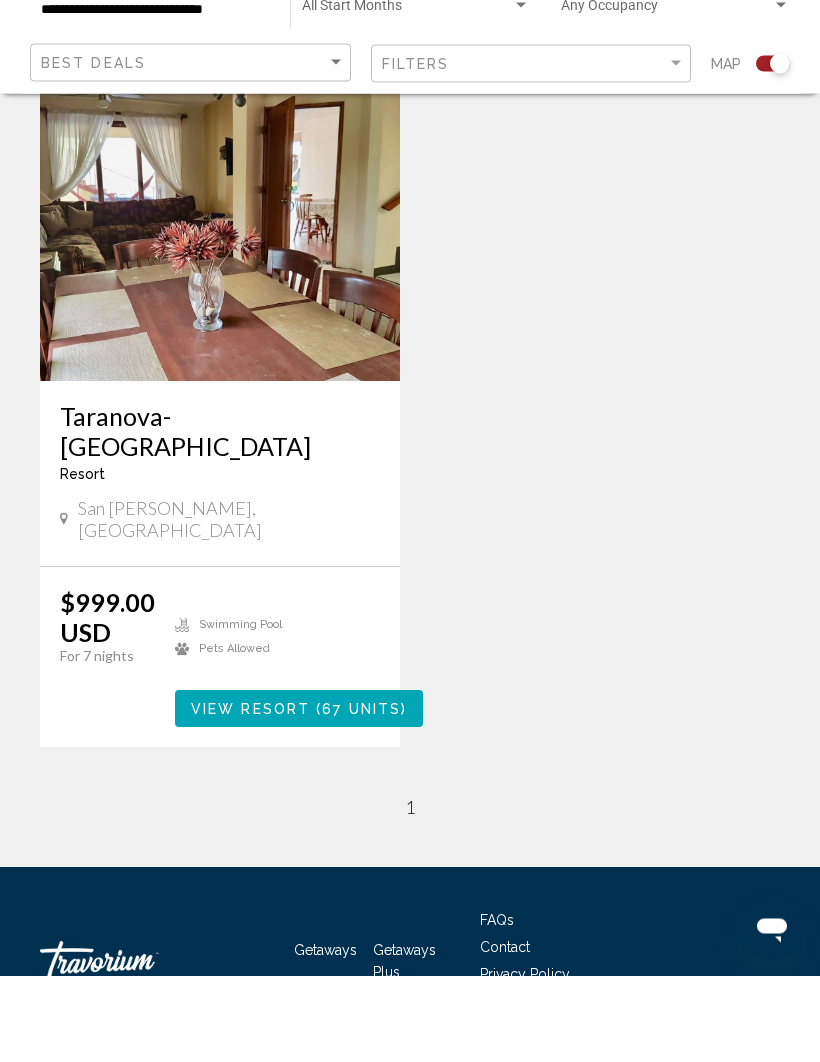 scroll, scrollTop: 542, scrollLeft: 0, axis: vertical 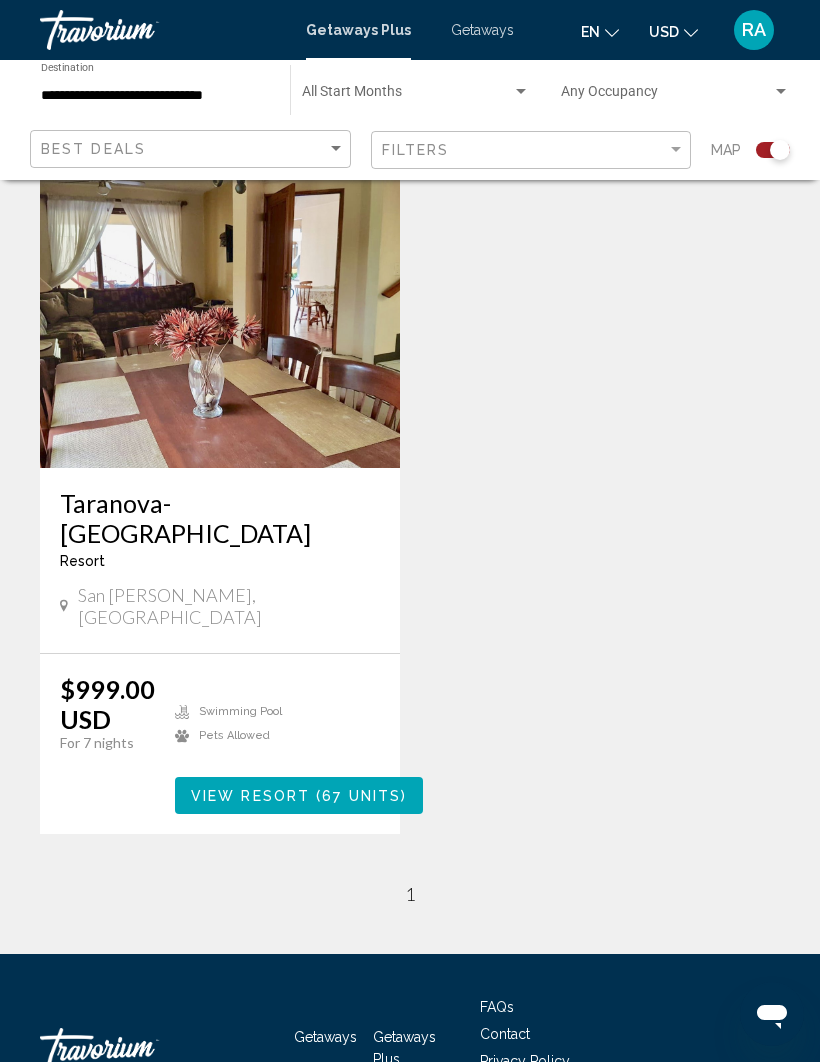 click on "3 / 1  page  1" at bounding box center (410, 894) 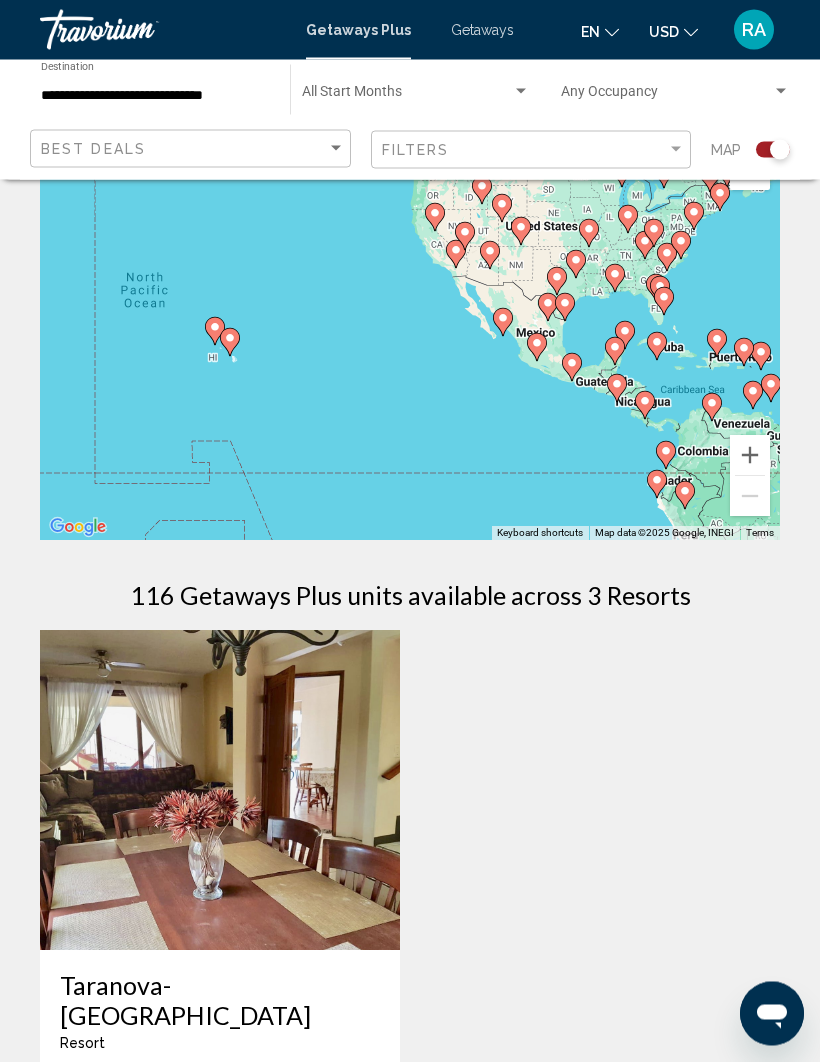 scroll, scrollTop: 0, scrollLeft: 0, axis: both 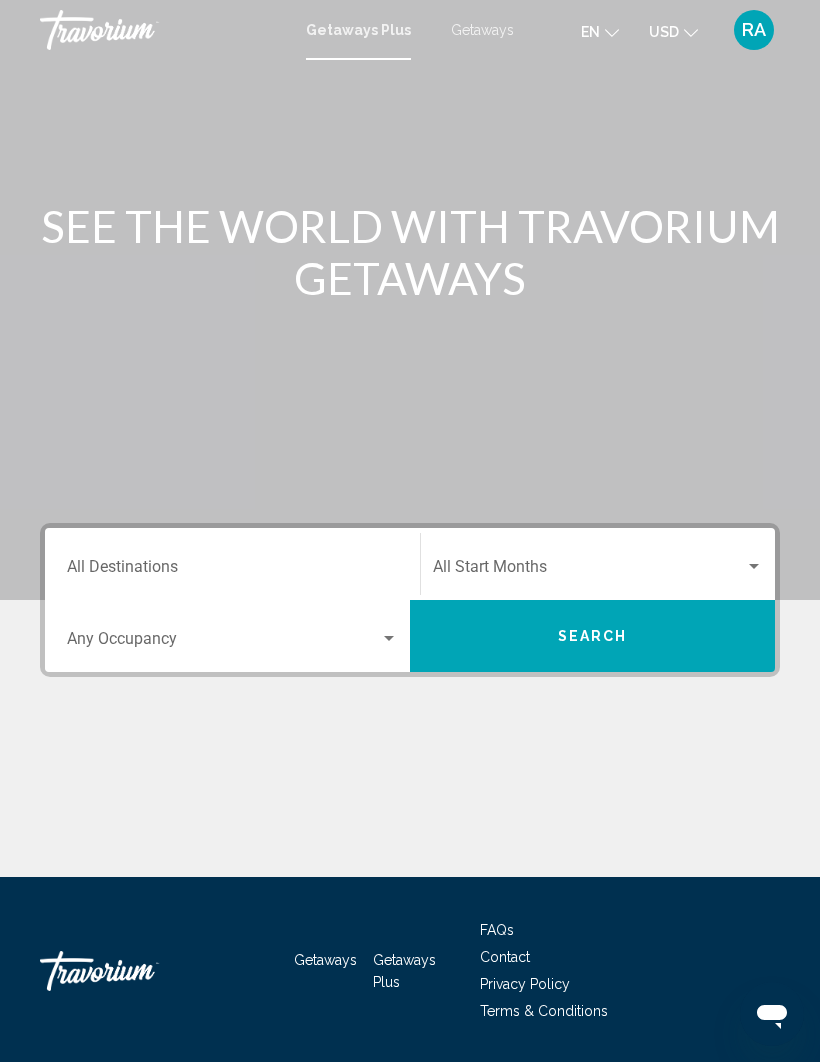 click on "Getaways" at bounding box center [482, 30] 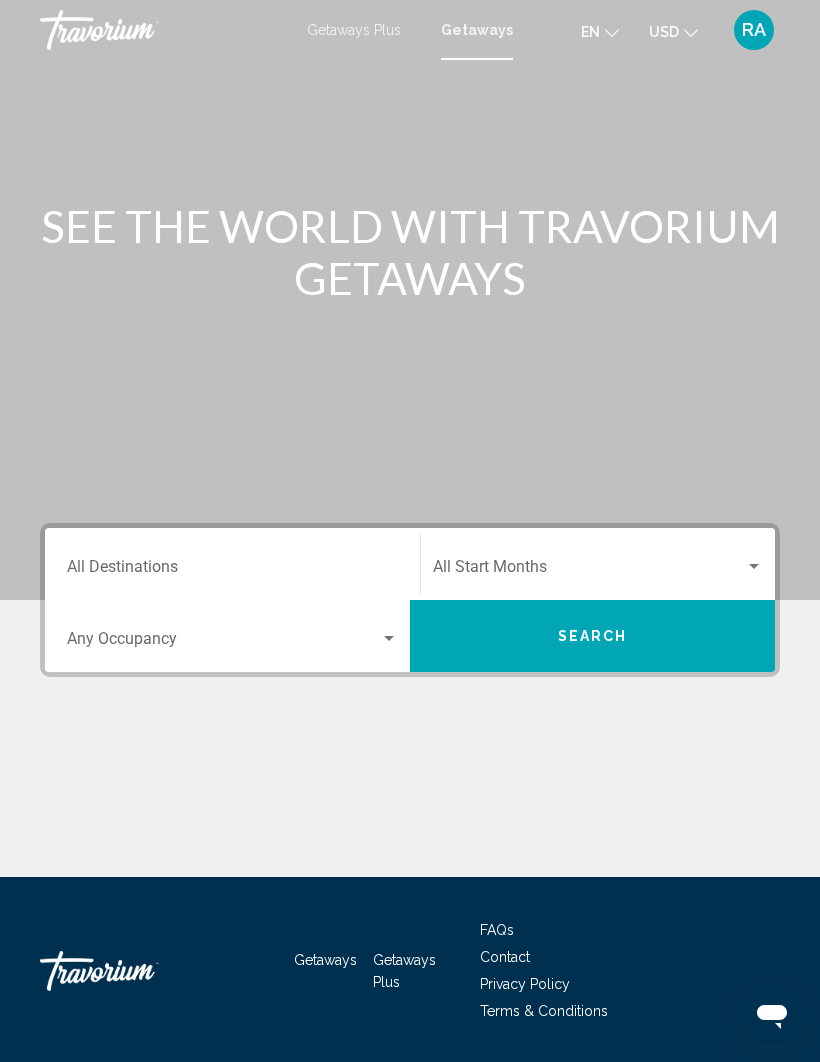 click at bounding box center [754, 567] 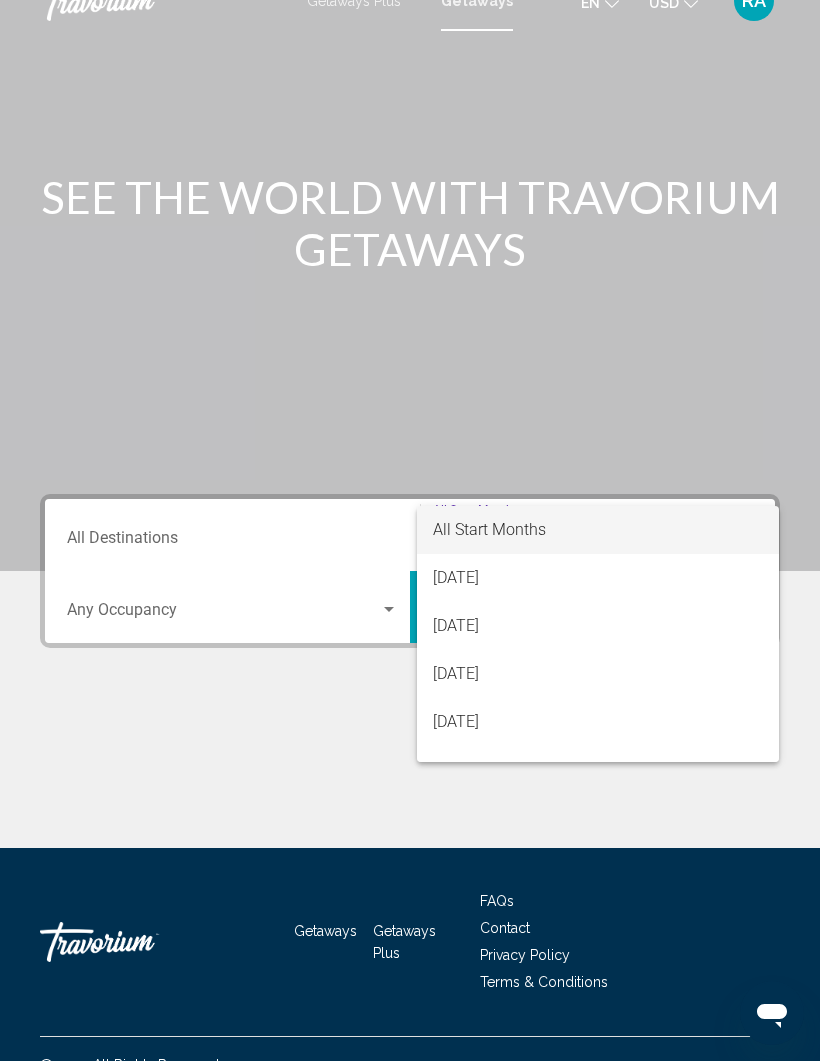 scroll, scrollTop: 69, scrollLeft: 0, axis: vertical 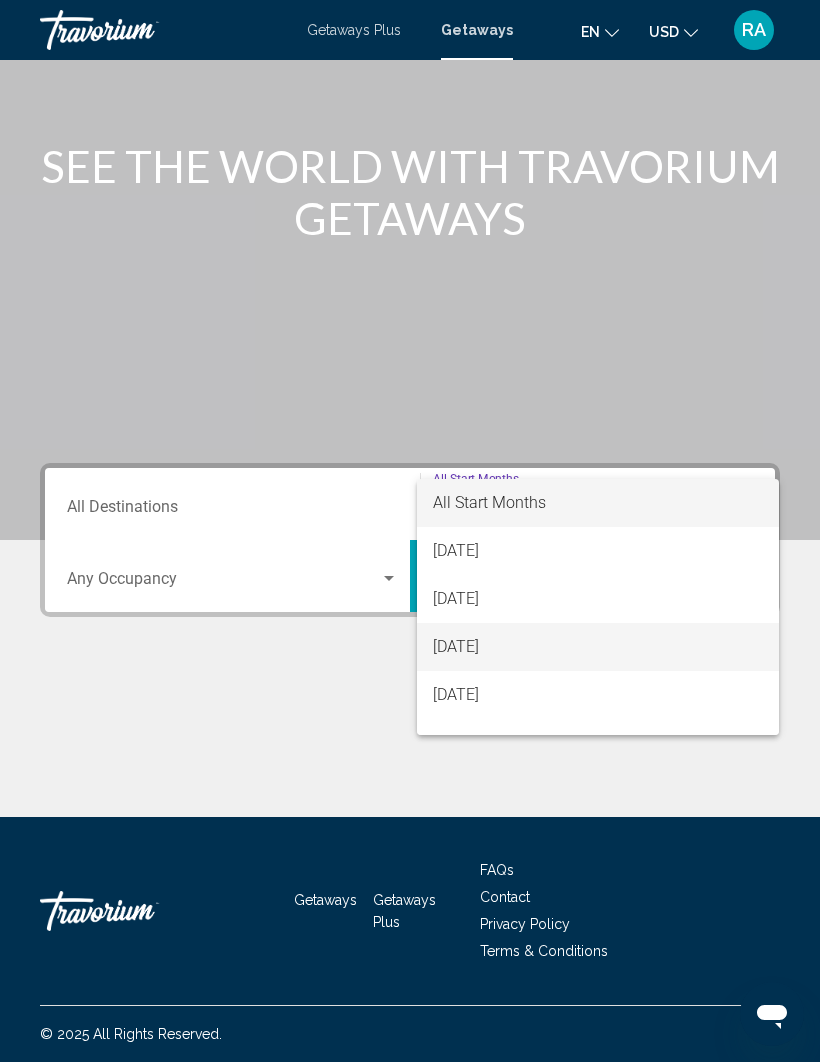 click on "[DATE]" at bounding box center [598, 647] 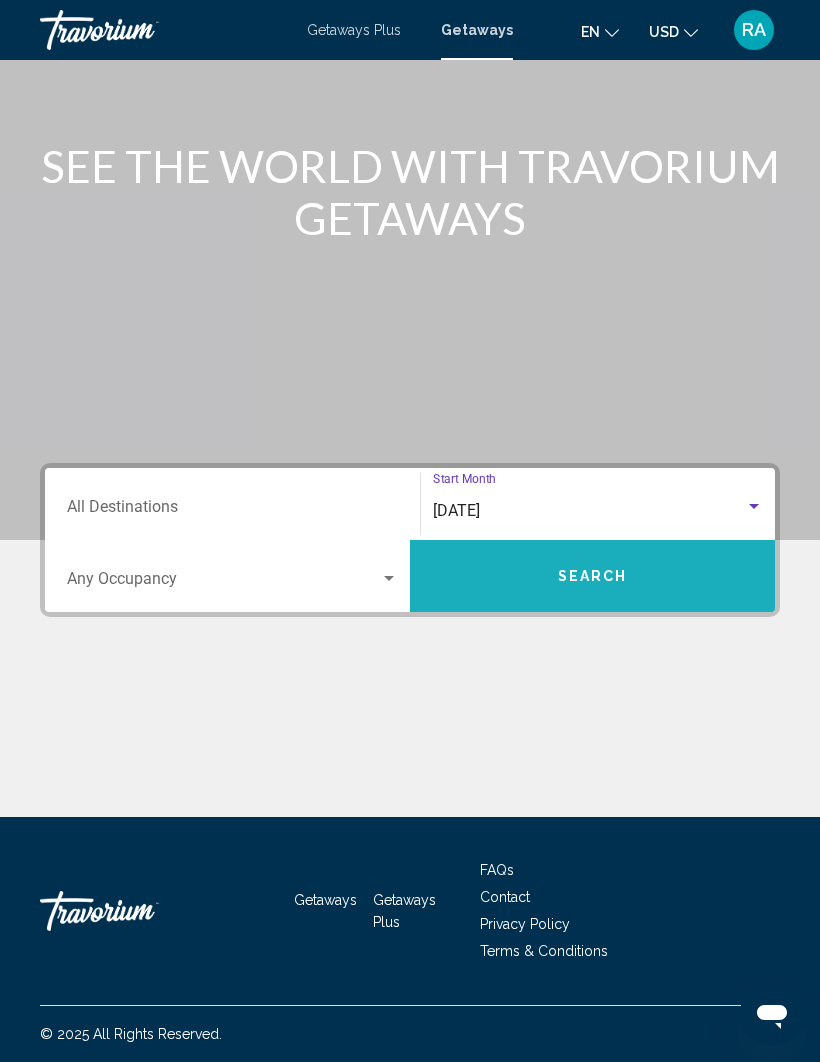 click on "Search" at bounding box center (592, 576) 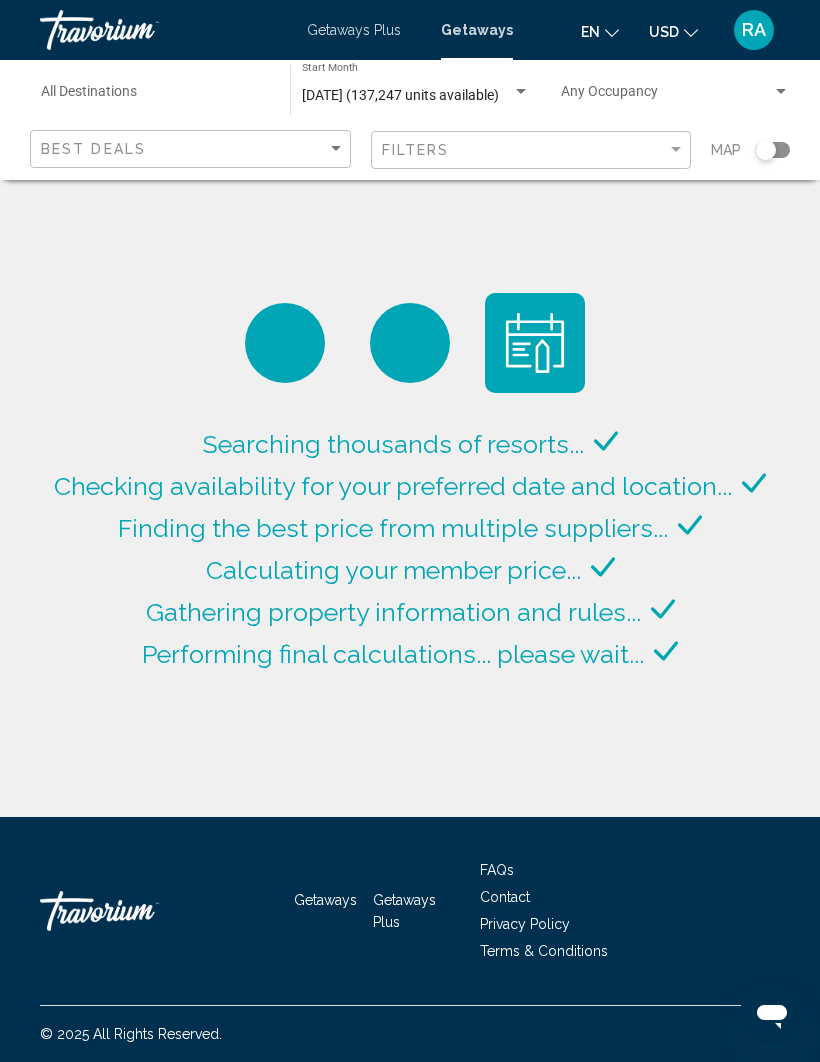 scroll, scrollTop: 69, scrollLeft: 0, axis: vertical 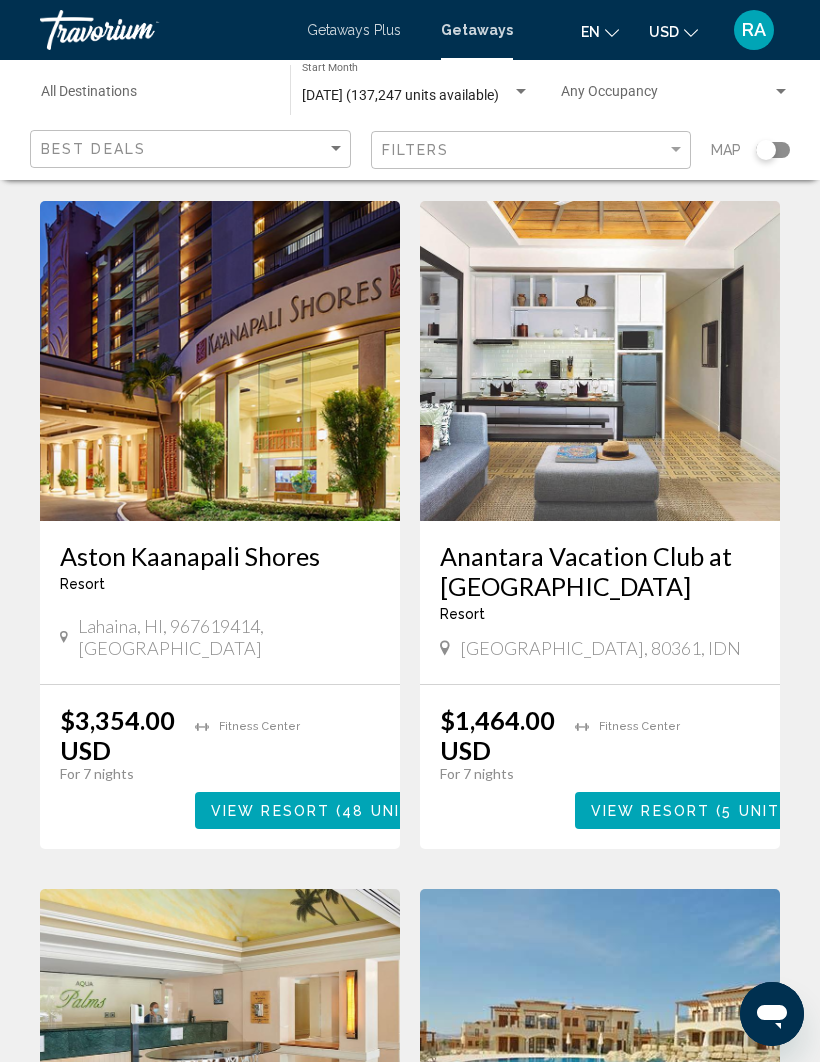 click on "Anantara Vacation Club at Avani Seminyak Bali  Resort  -  This is an adults only resort
Bali, 80361, IDN" at bounding box center (600, 602) 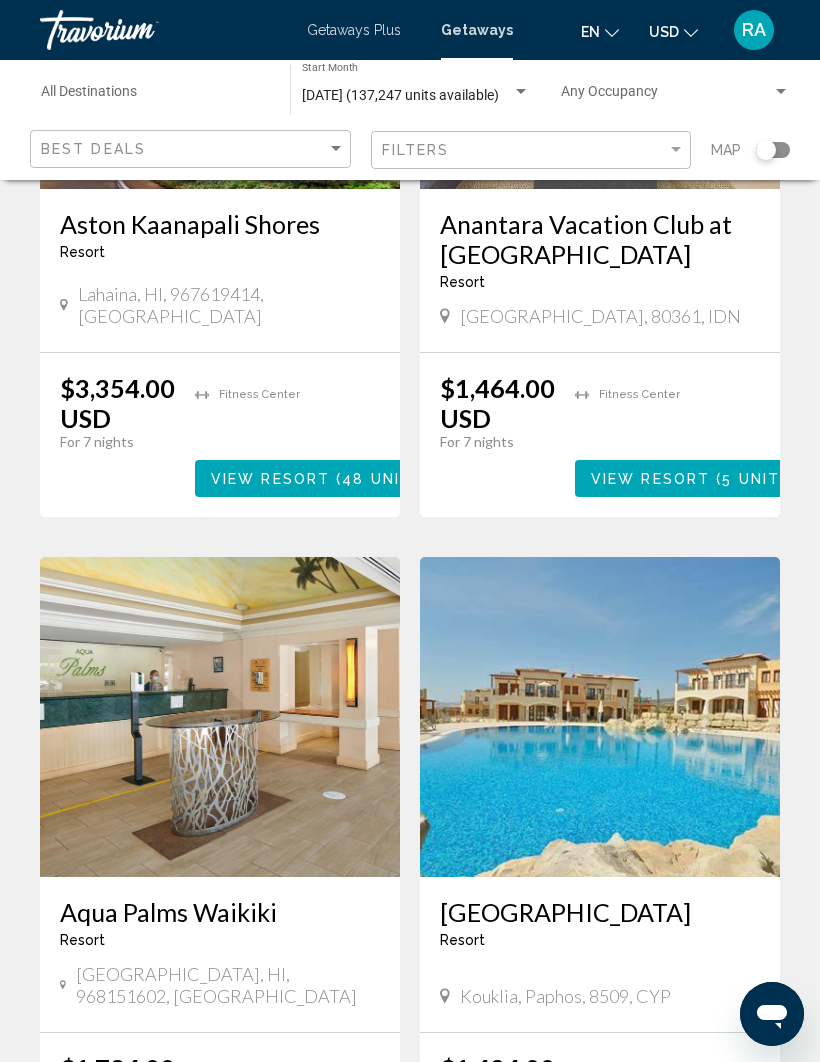 scroll, scrollTop: 0, scrollLeft: 0, axis: both 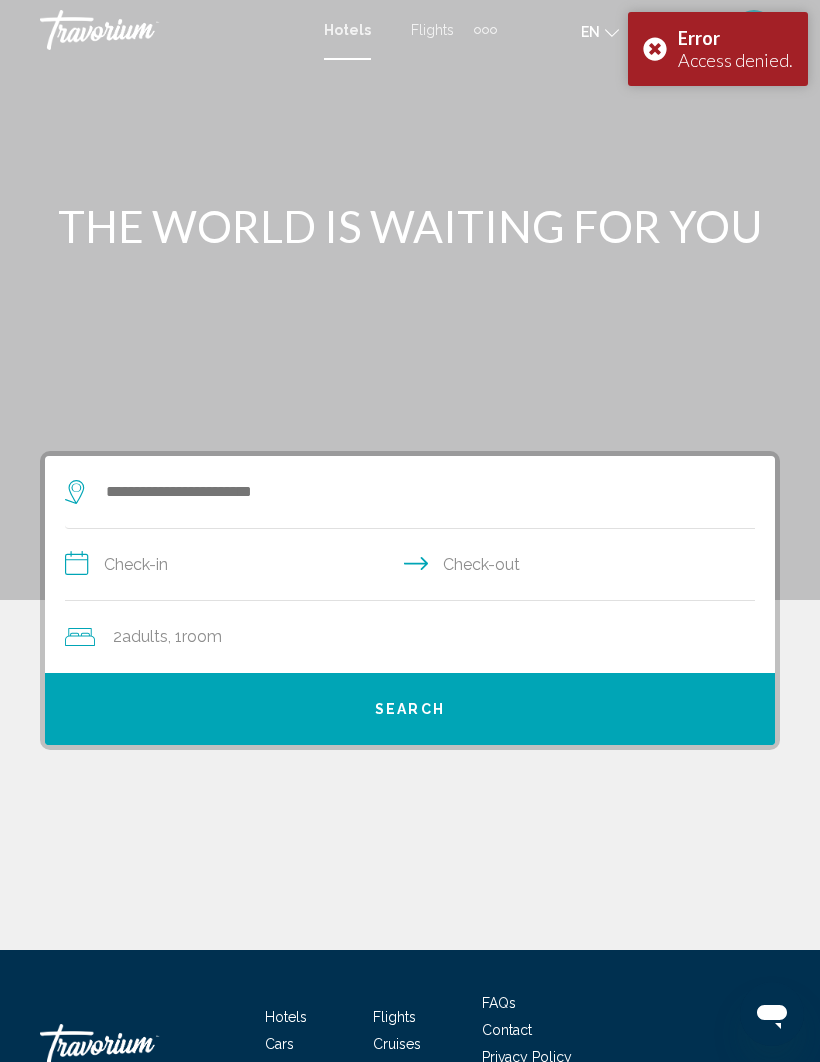 click on "Error   Access denied." at bounding box center (718, 49) 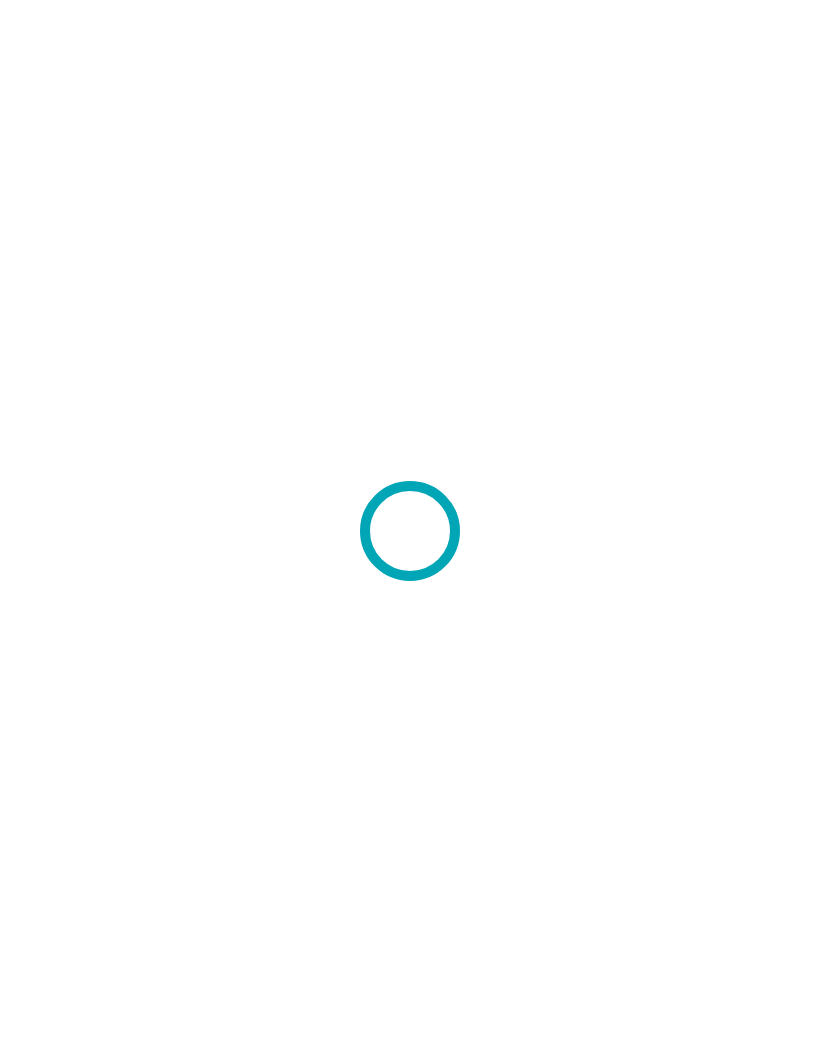 scroll, scrollTop: 0, scrollLeft: 0, axis: both 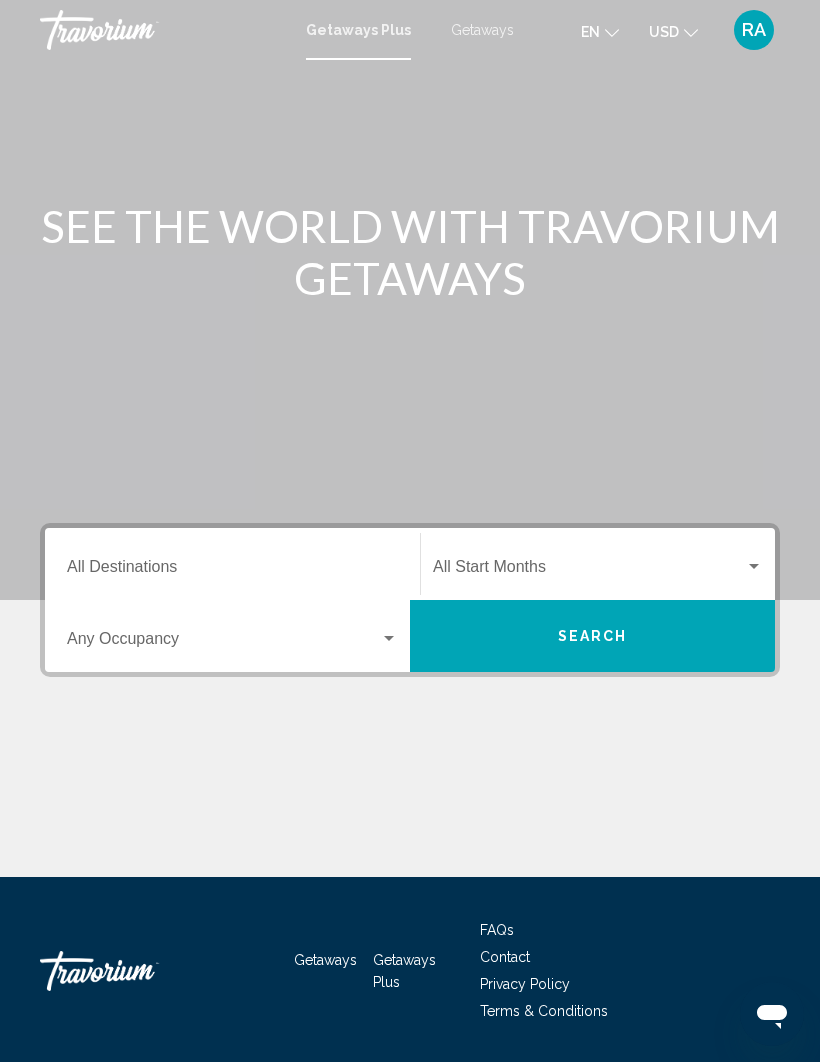 click at bounding box center (754, 567) 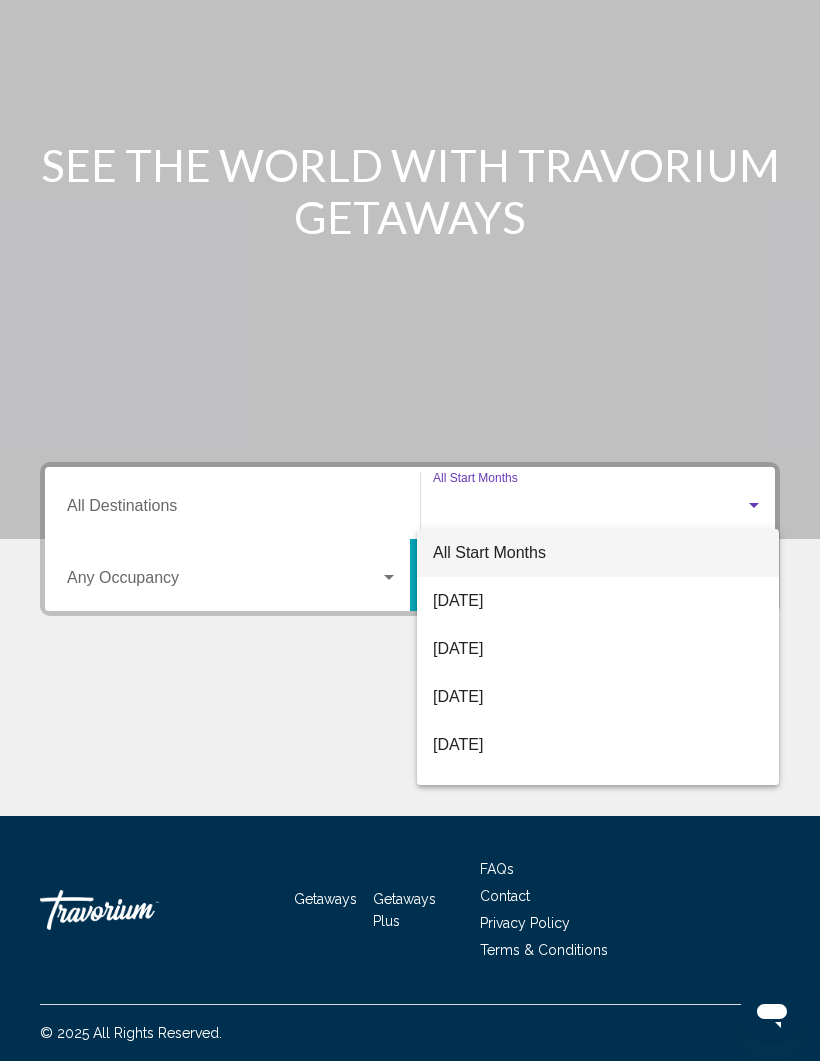 scroll, scrollTop: 69, scrollLeft: 0, axis: vertical 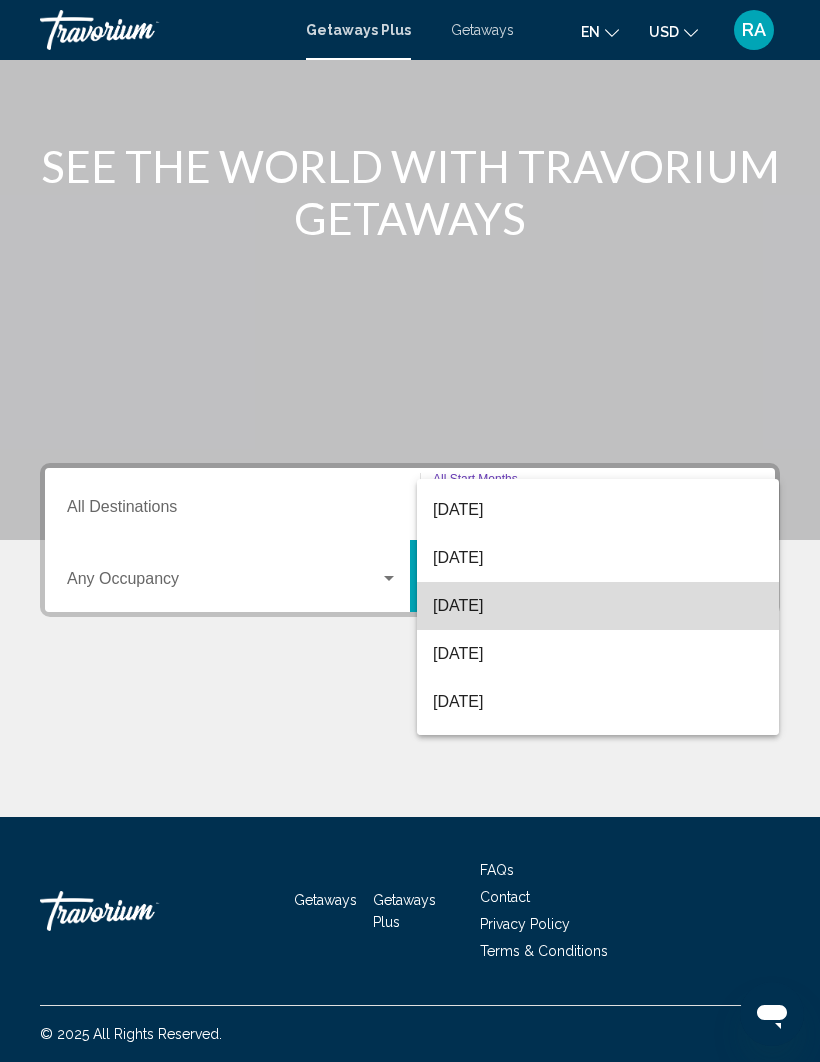 click on "[DATE]" at bounding box center [598, 606] 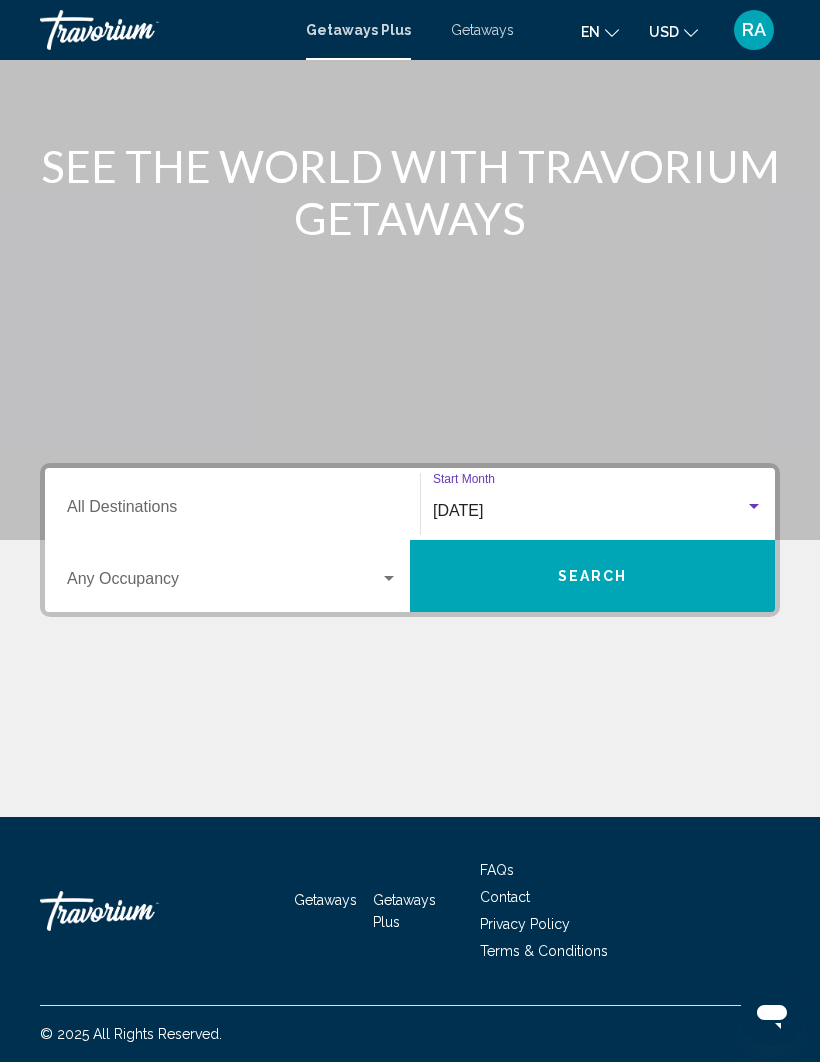 click on "Search" at bounding box center [593, 577] 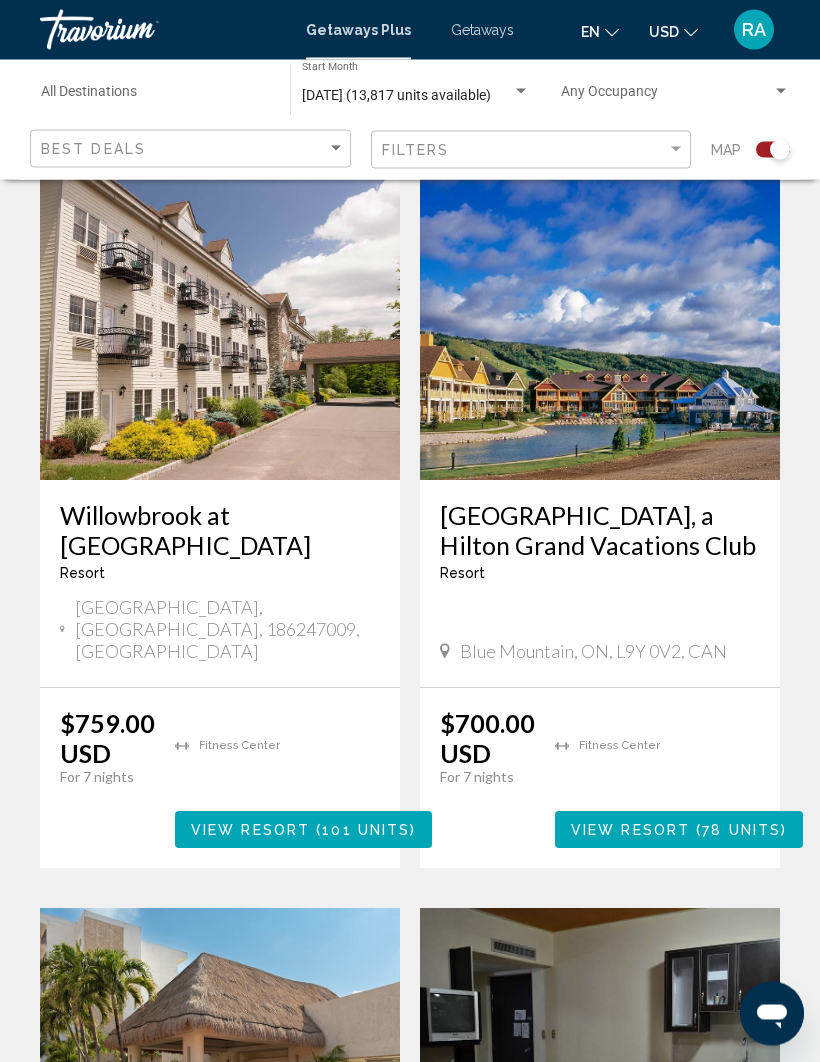 scroll, scrollTop: 4027, scrollLeft: 0, axis: vertical 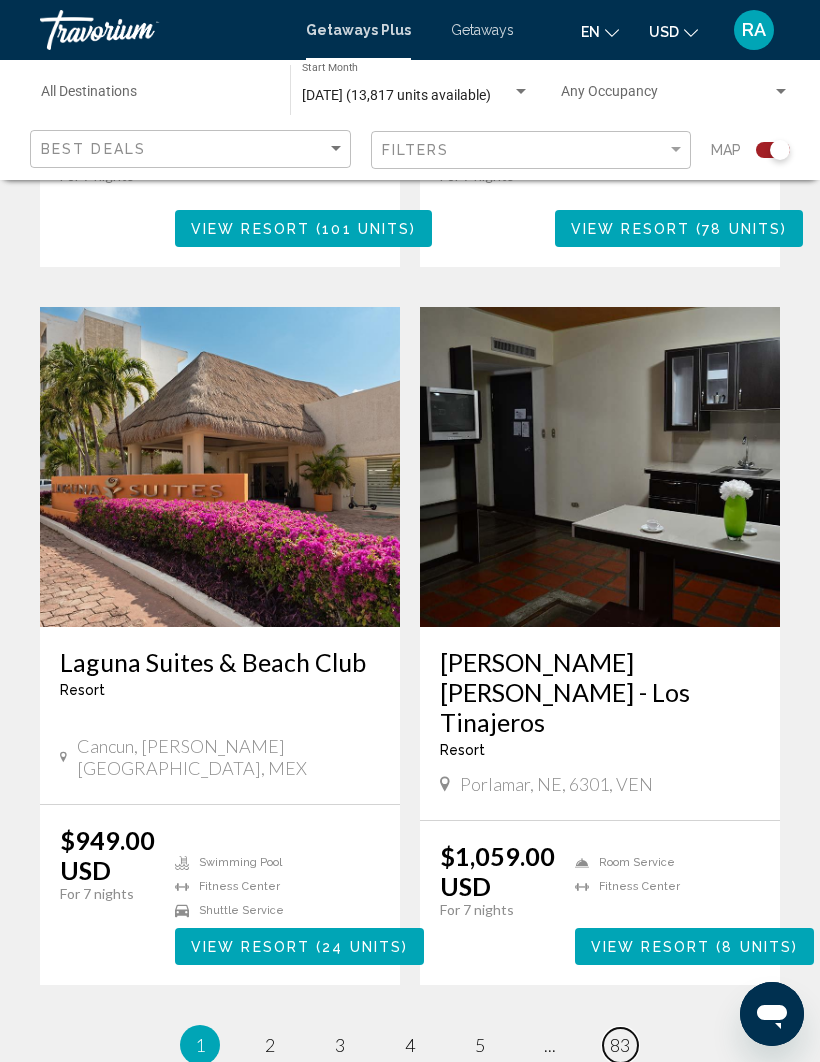 click on "83" at bounding box center [620, 1045] 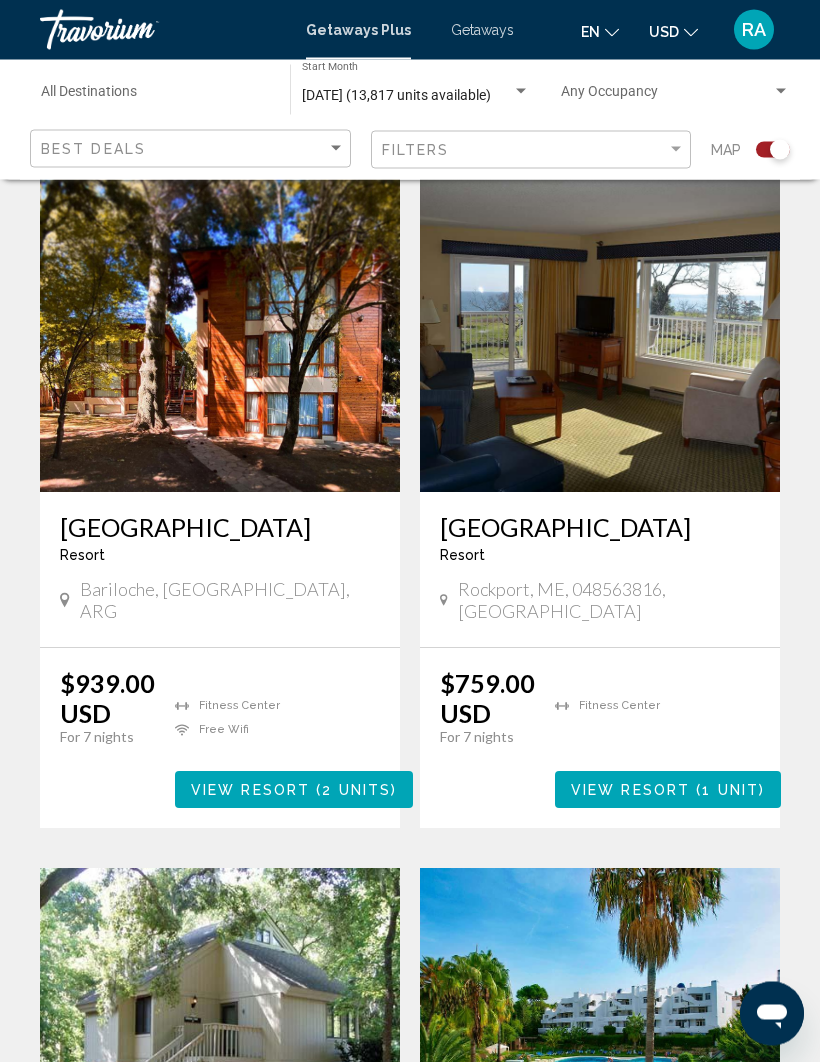 scroll, scrollTop: 501, scrollLeft: 0, axis: vertical 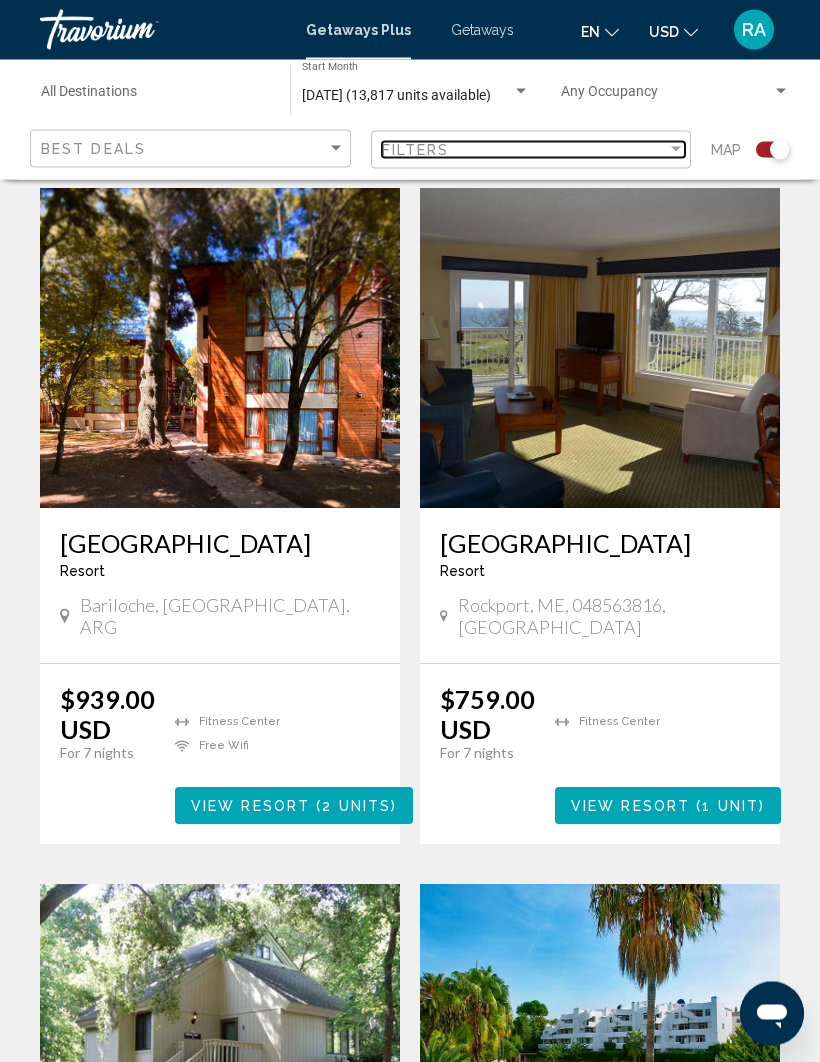 click at bounding box center [676, 150] 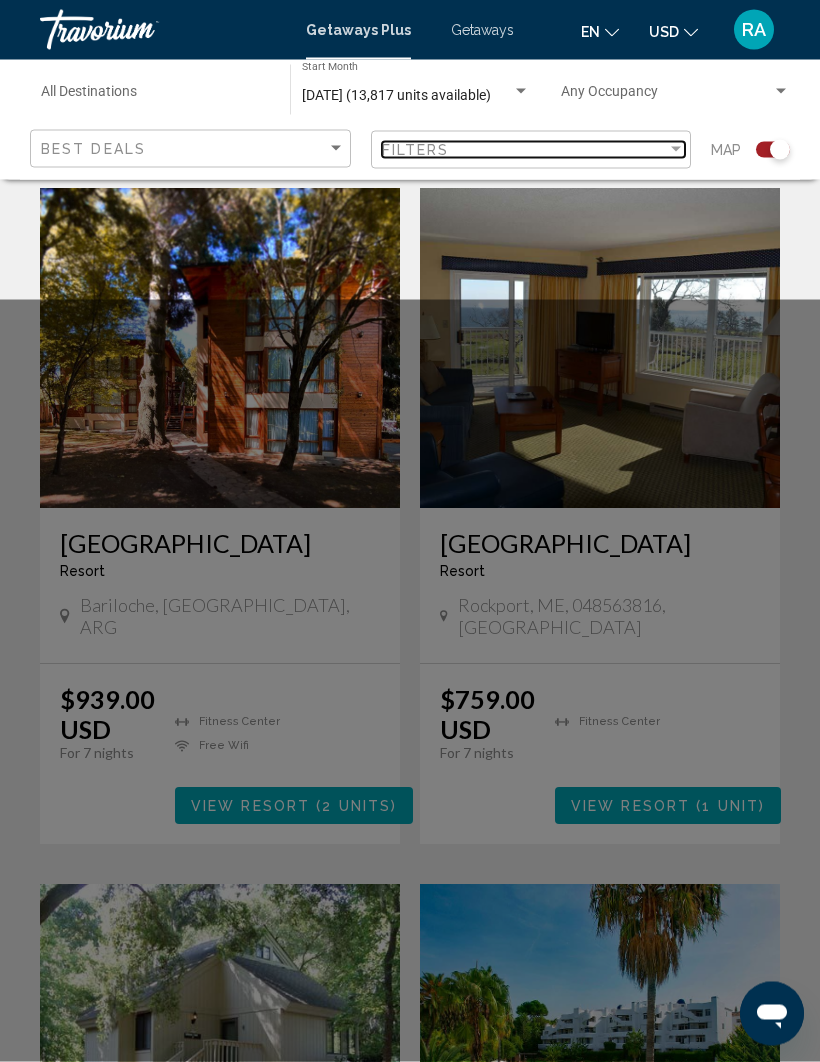 scroll, scrollTop: 502, scrollLeft: 0, axis: vertical 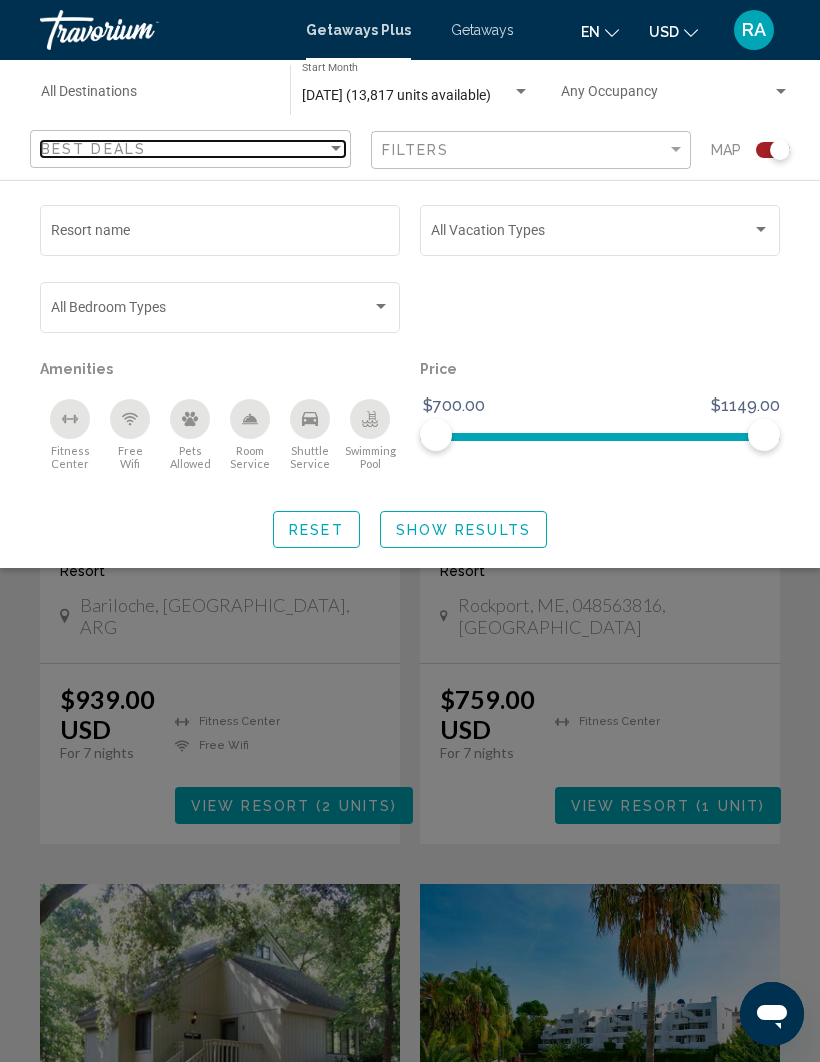click at bounding box center (336, 149) 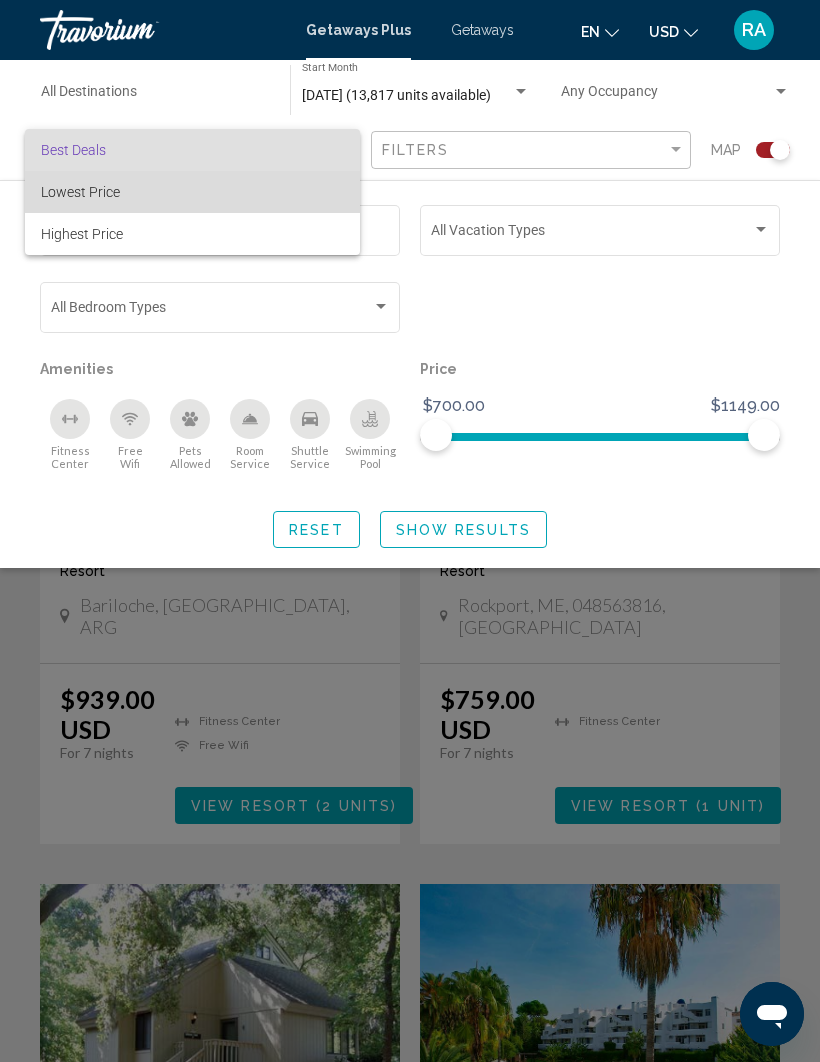 click on "Lowest Price" at bounding box center [192, 192] 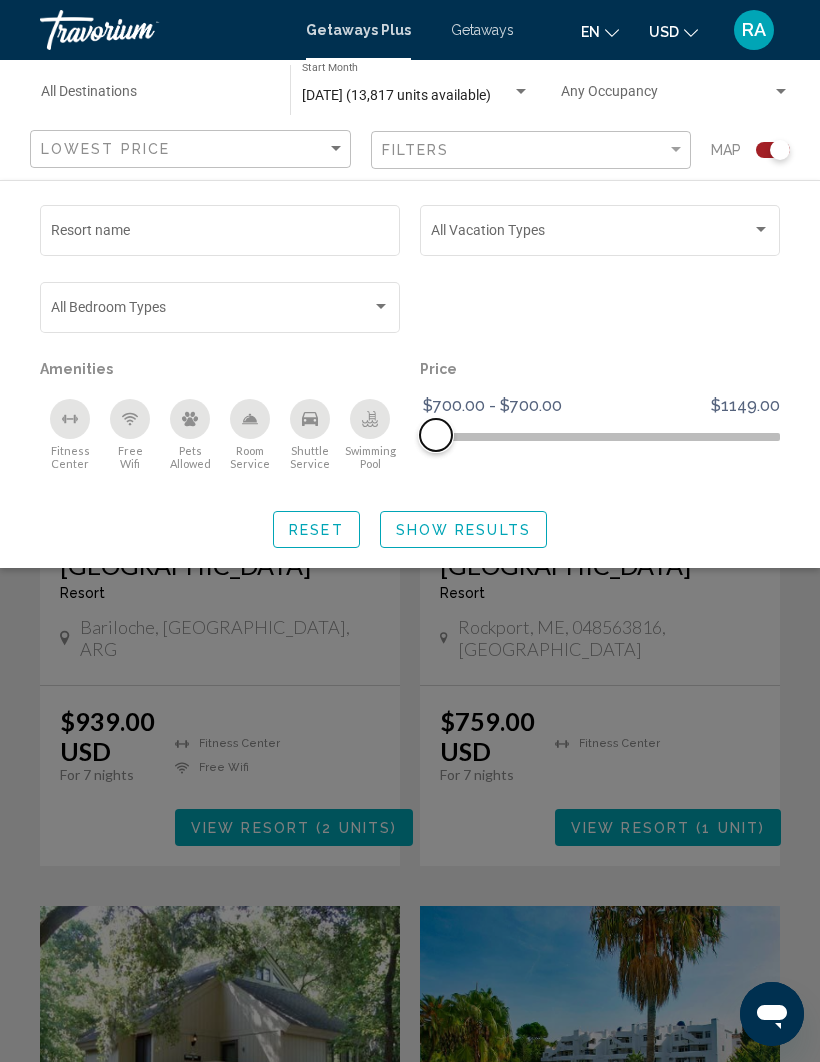 scroll, scrollTop: 472, scrollLeft: 0, axis: vertical 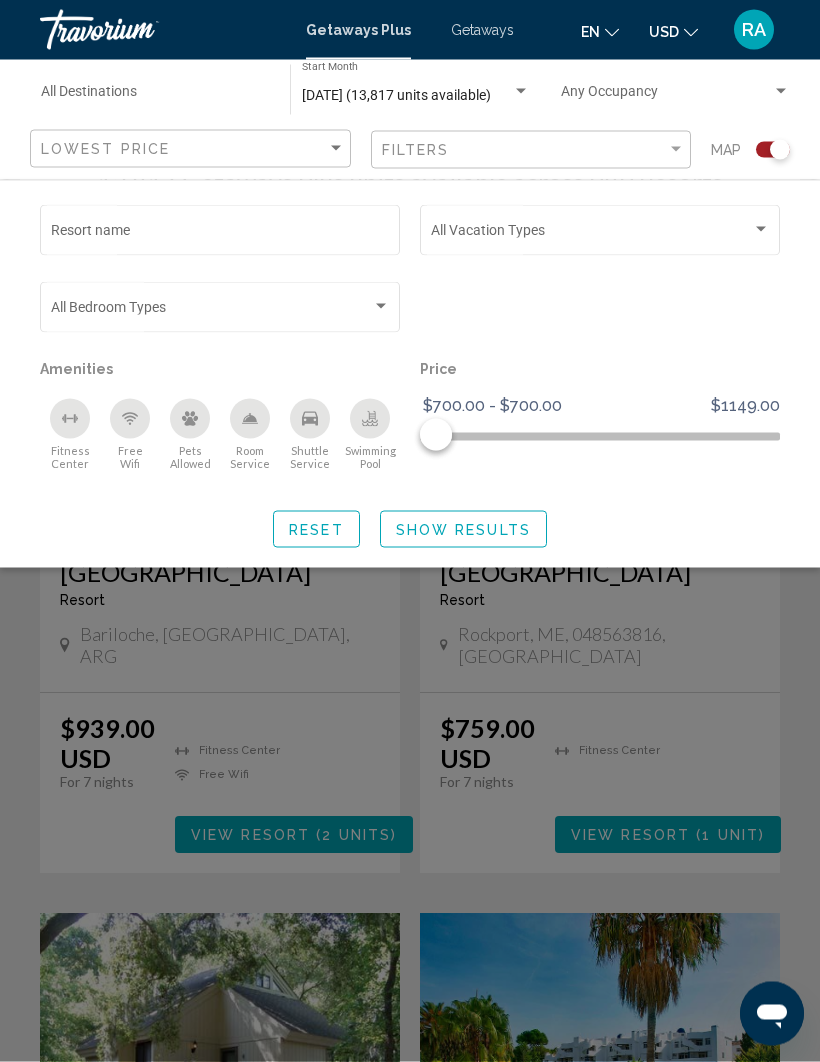 click on "Show Results" 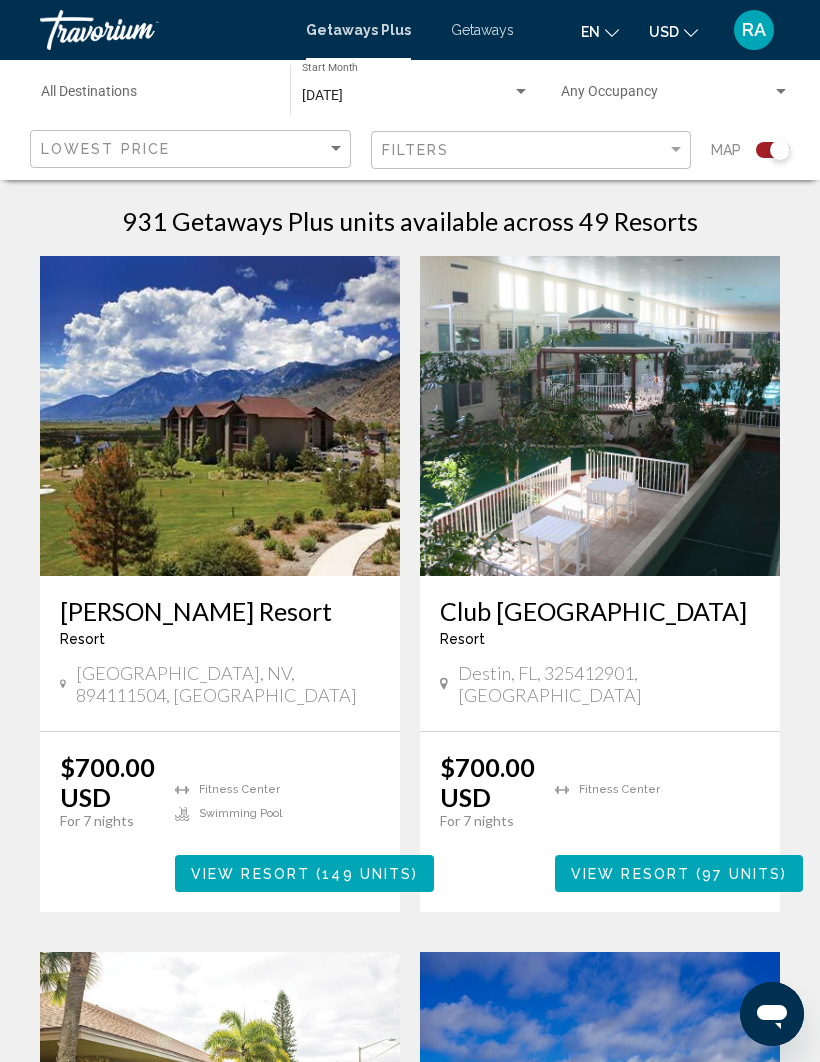 scroll, scrollTop: 430, scrollLeft: 0, axis: vertical 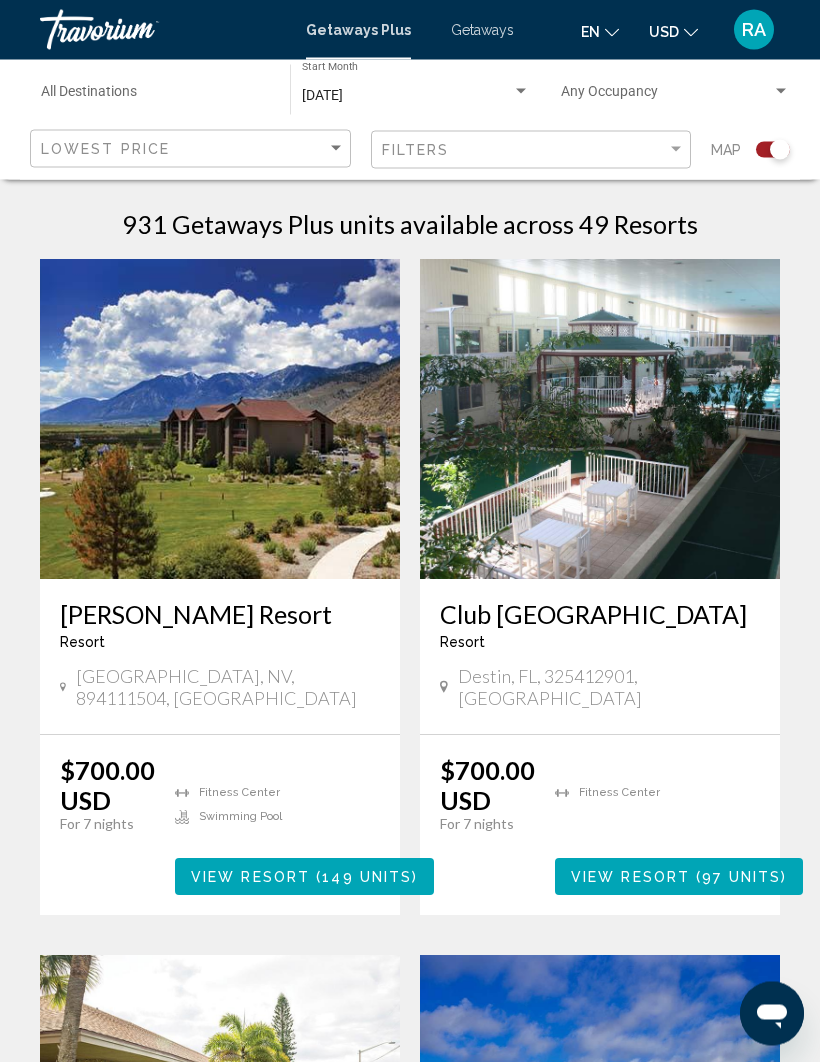 click at bounding box center (600, 420) 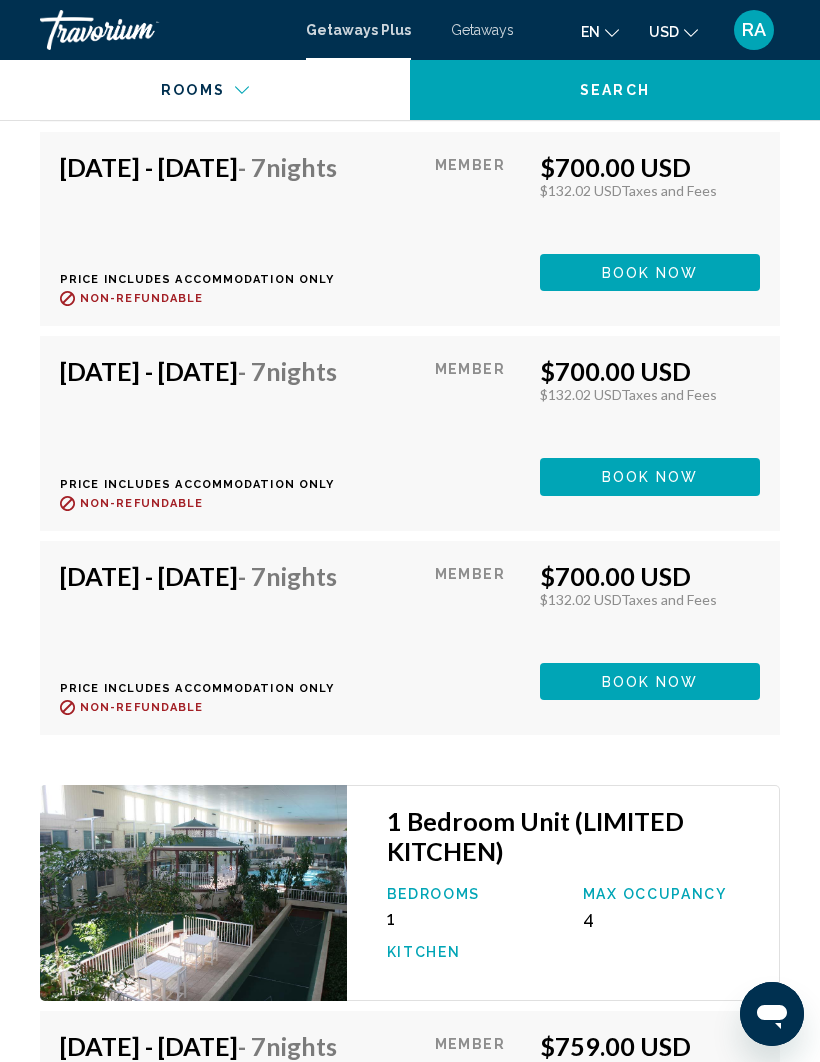 scroll, scrollTop: 4435, scrollLeft: 0, axis: vertical 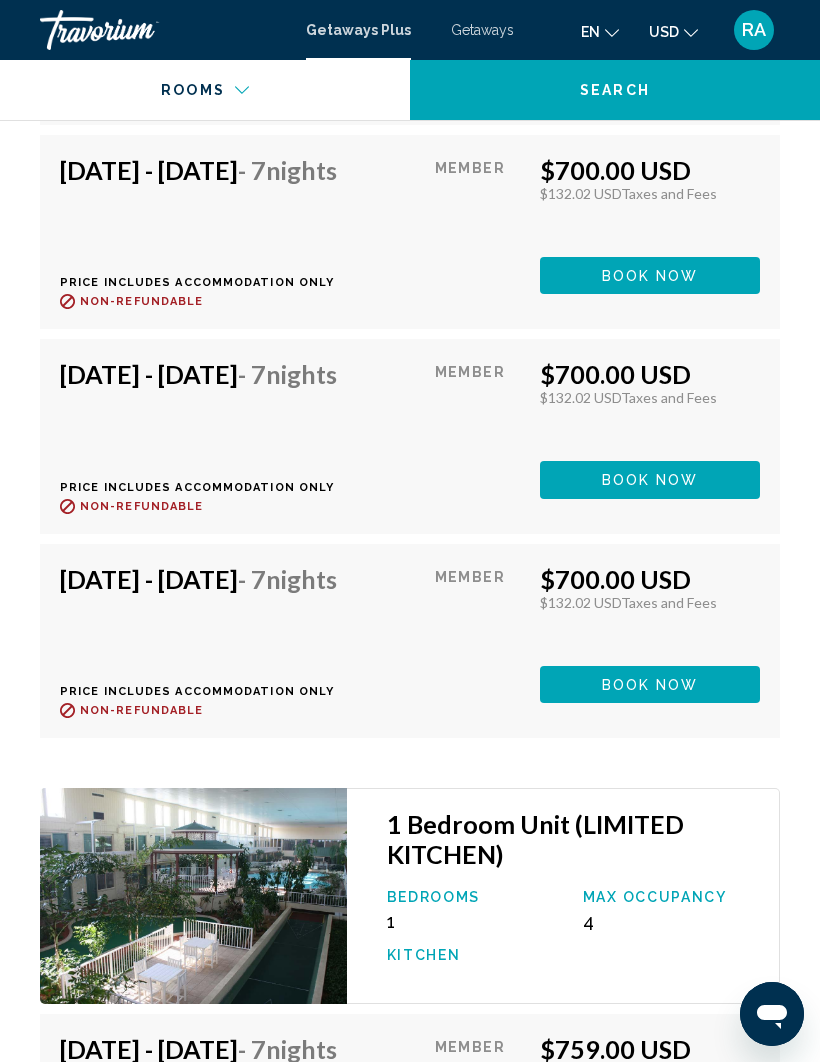 click on "Book now" at bounding box center [650, 72] 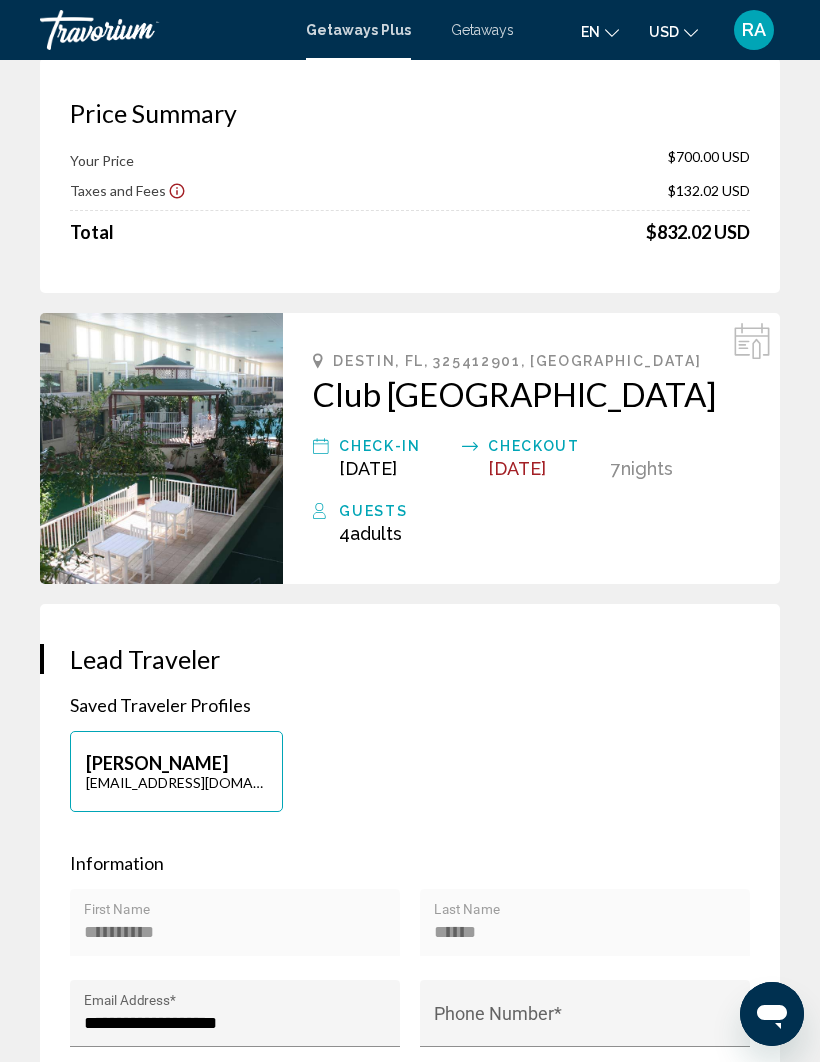 scroll, scrollTop: 0, scrollLeft: 0, axis: both 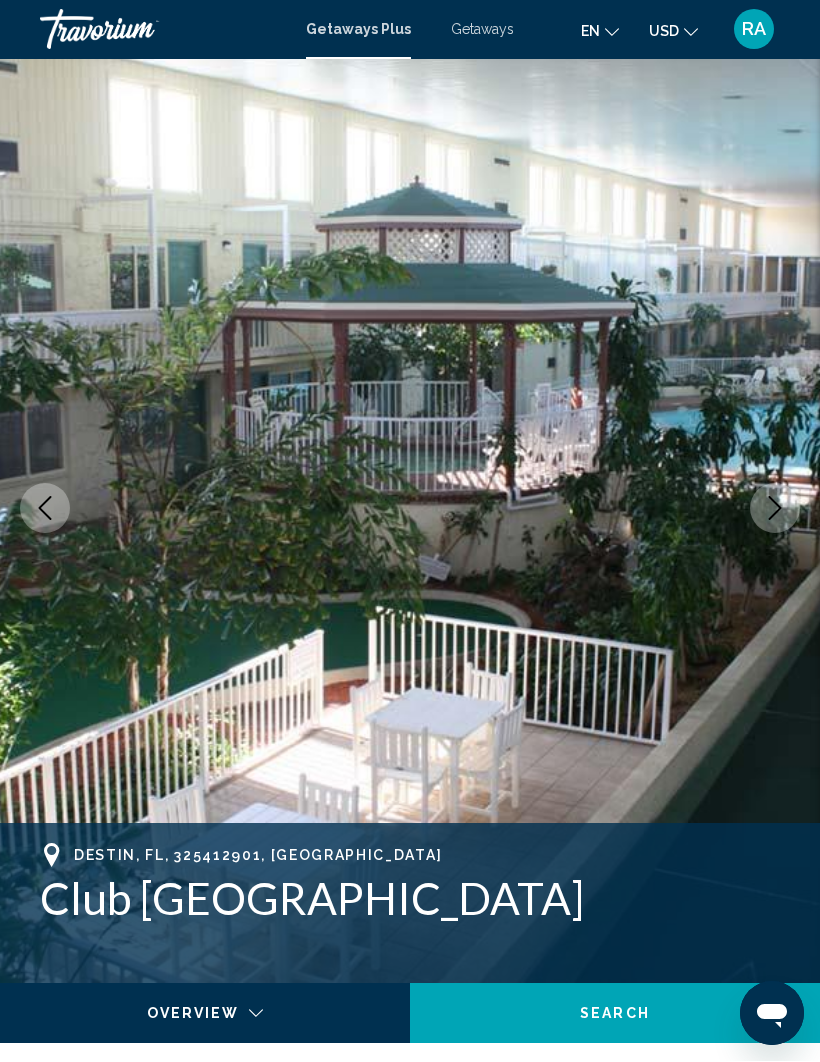 click at bounding box center [775, 509] 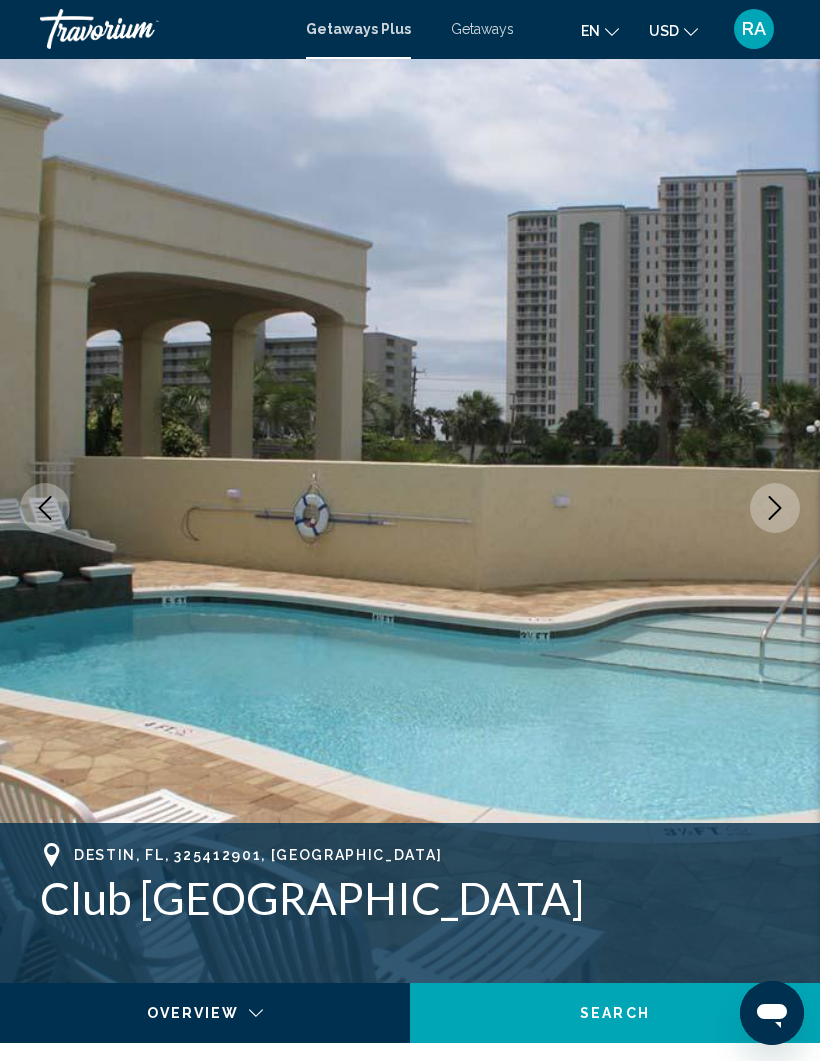 scroll, scrollTop: 27, scrollLeft: 0, axis: vertical 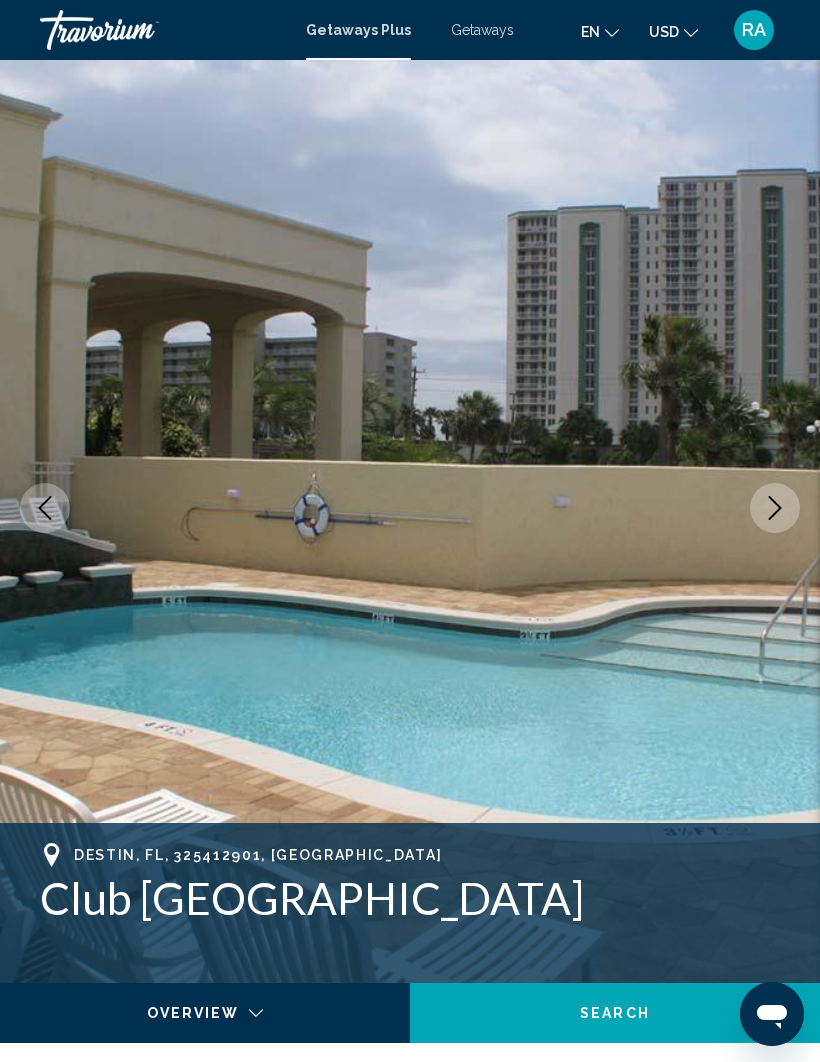 click 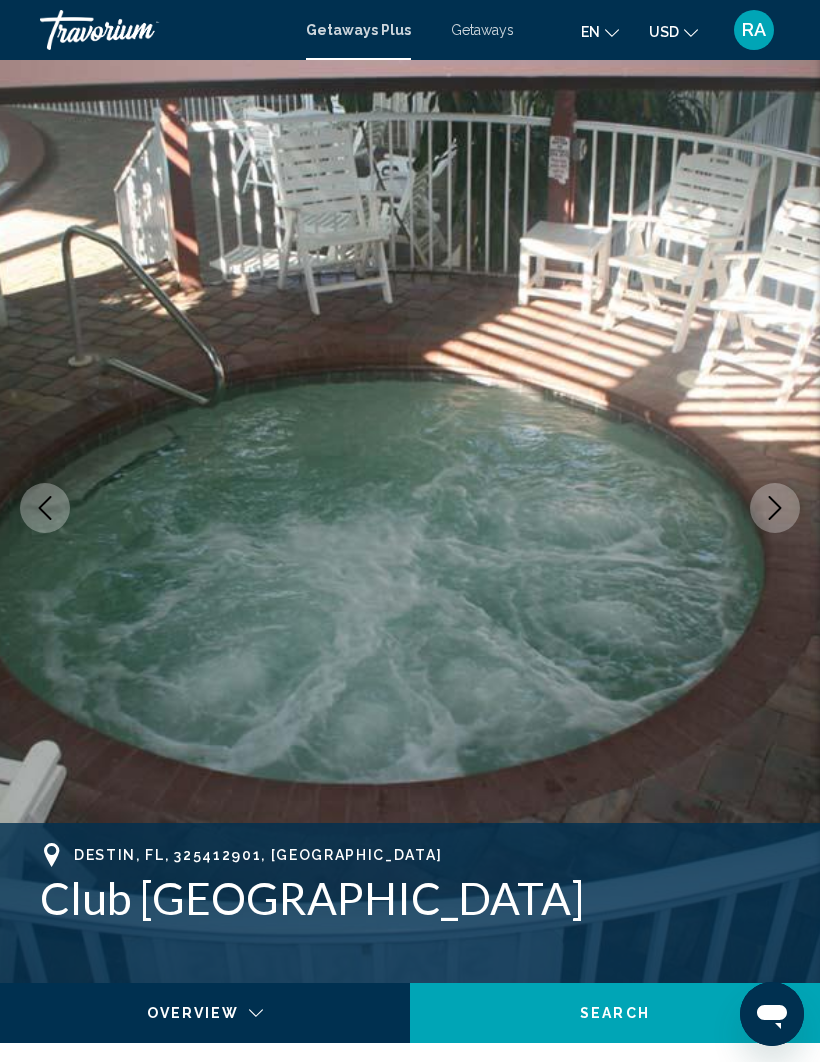 click 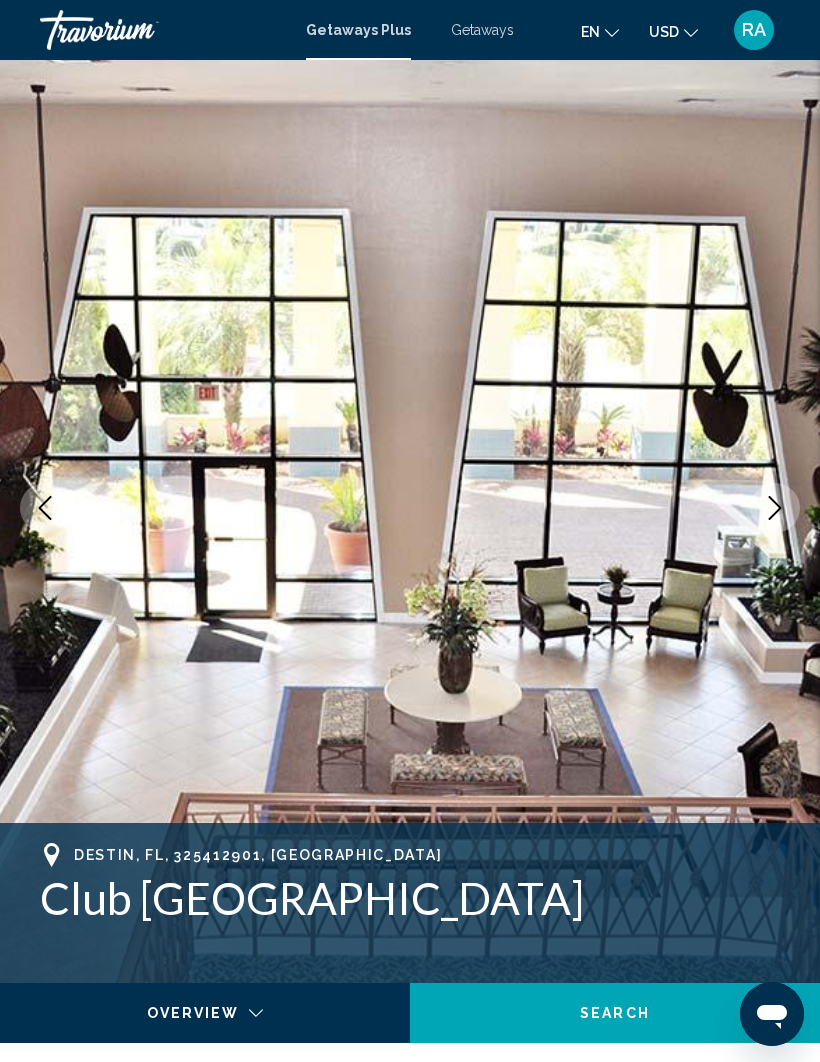 click at bounding box center (775, 508) 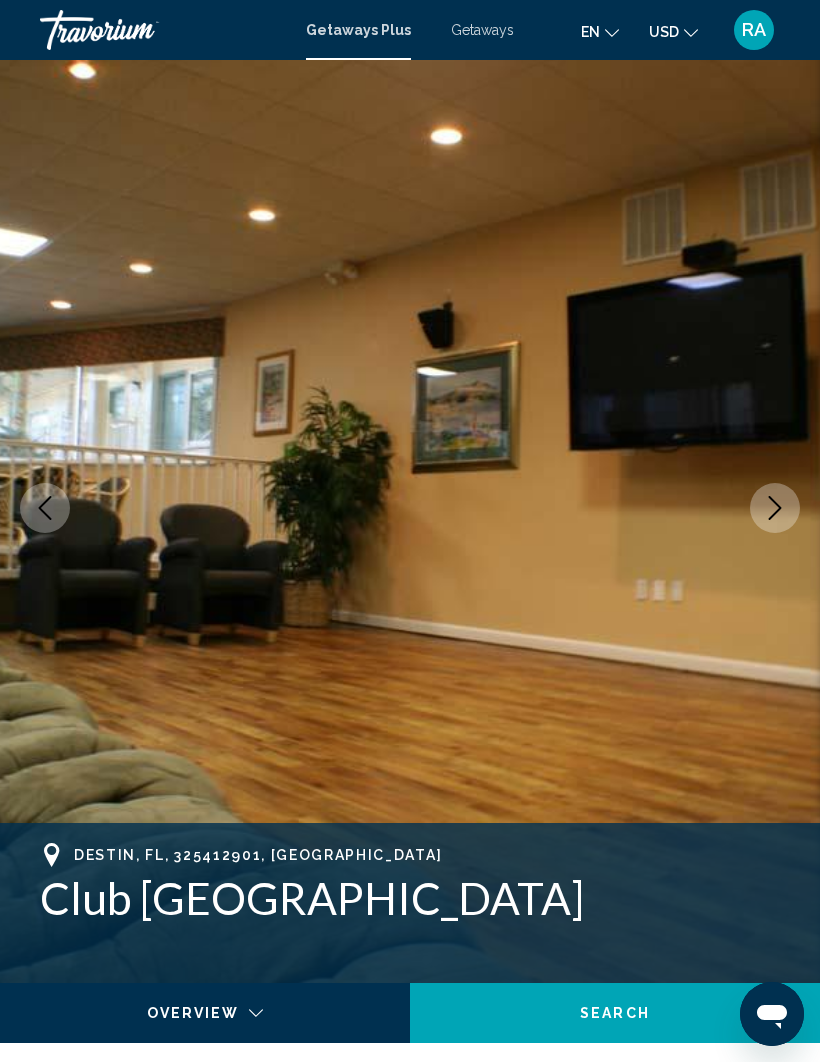 click at bounding box center (775, 508) 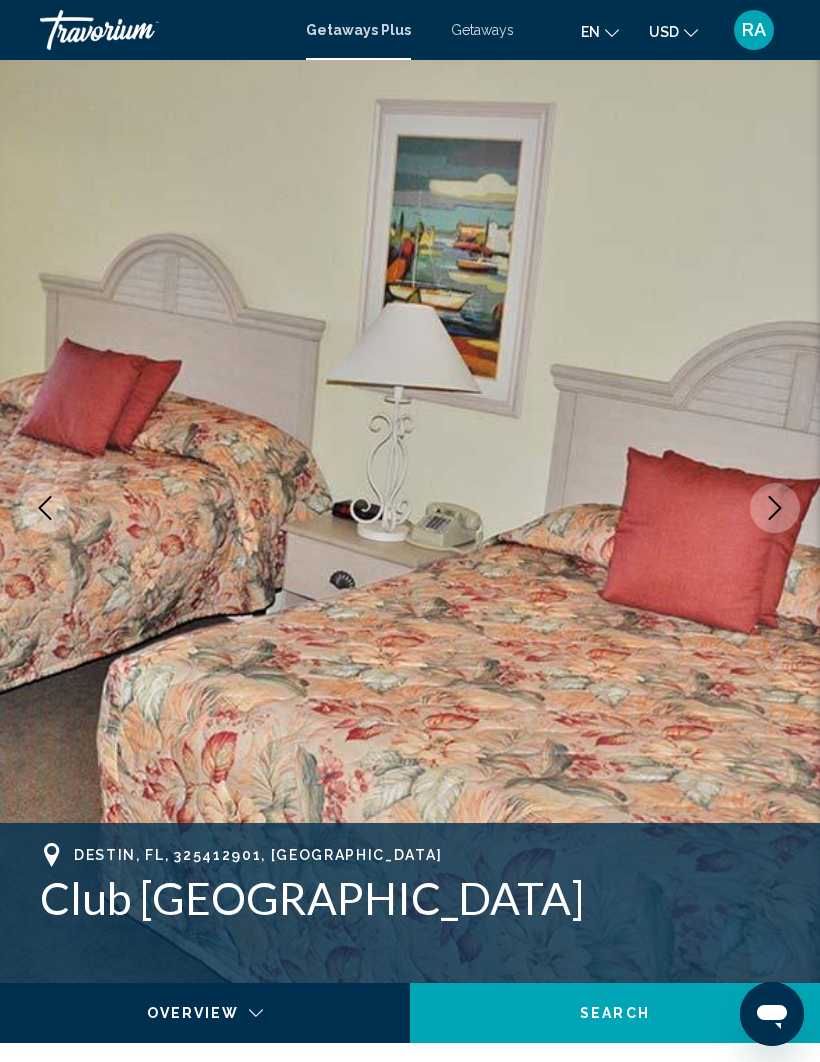 click 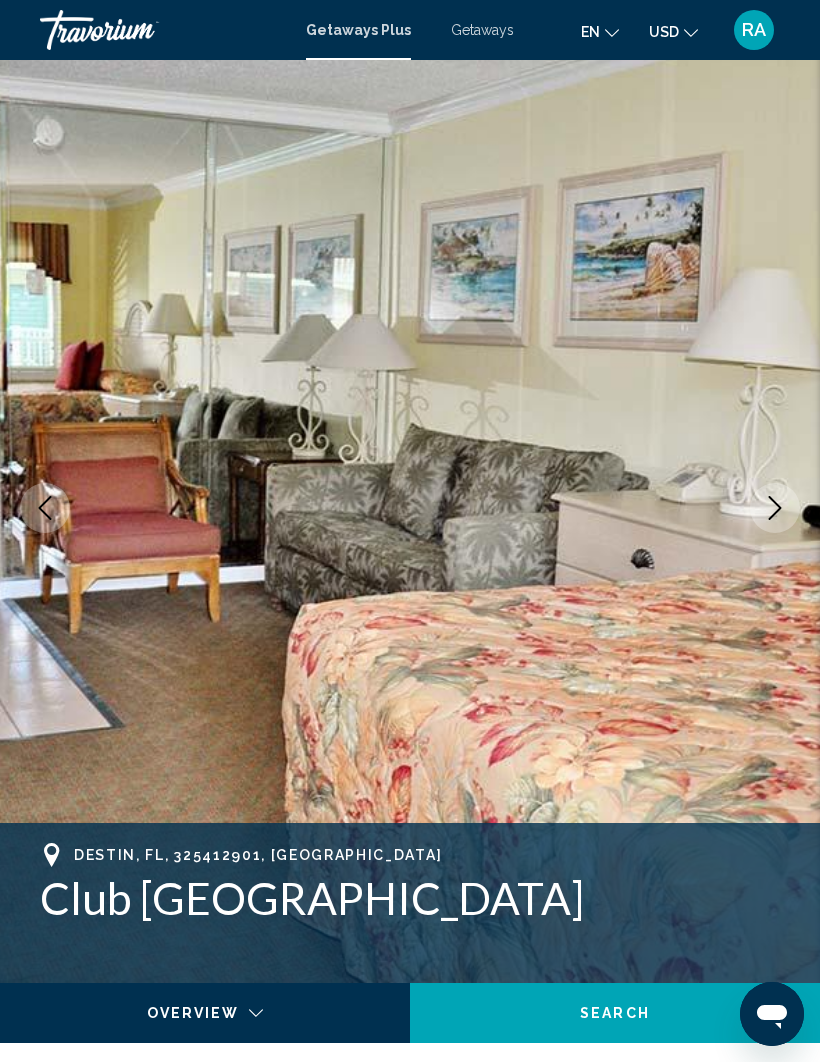 click 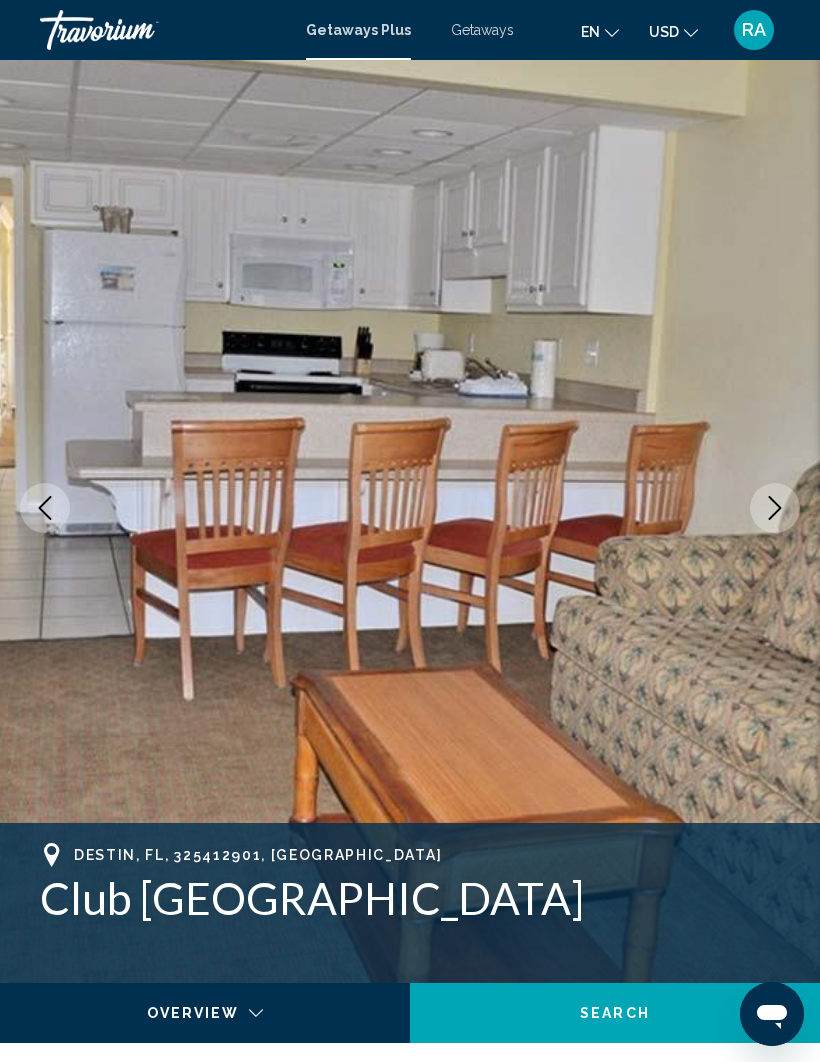 click at bounding box center (775, 508) 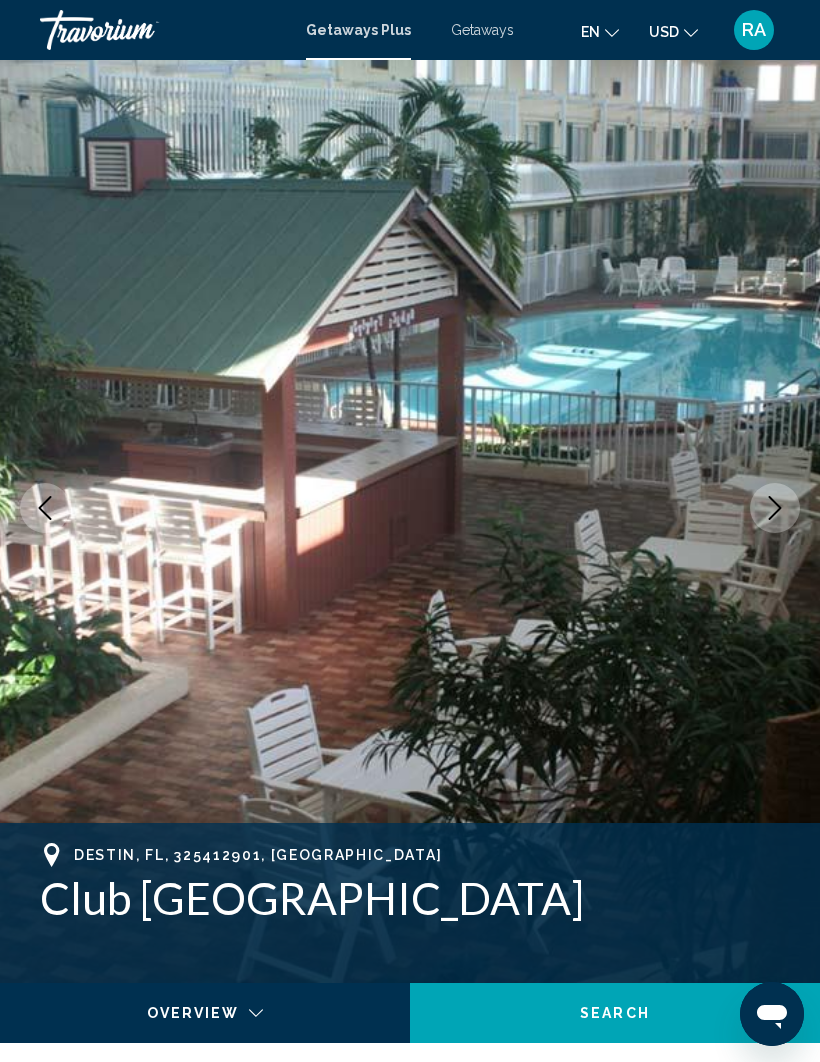 click 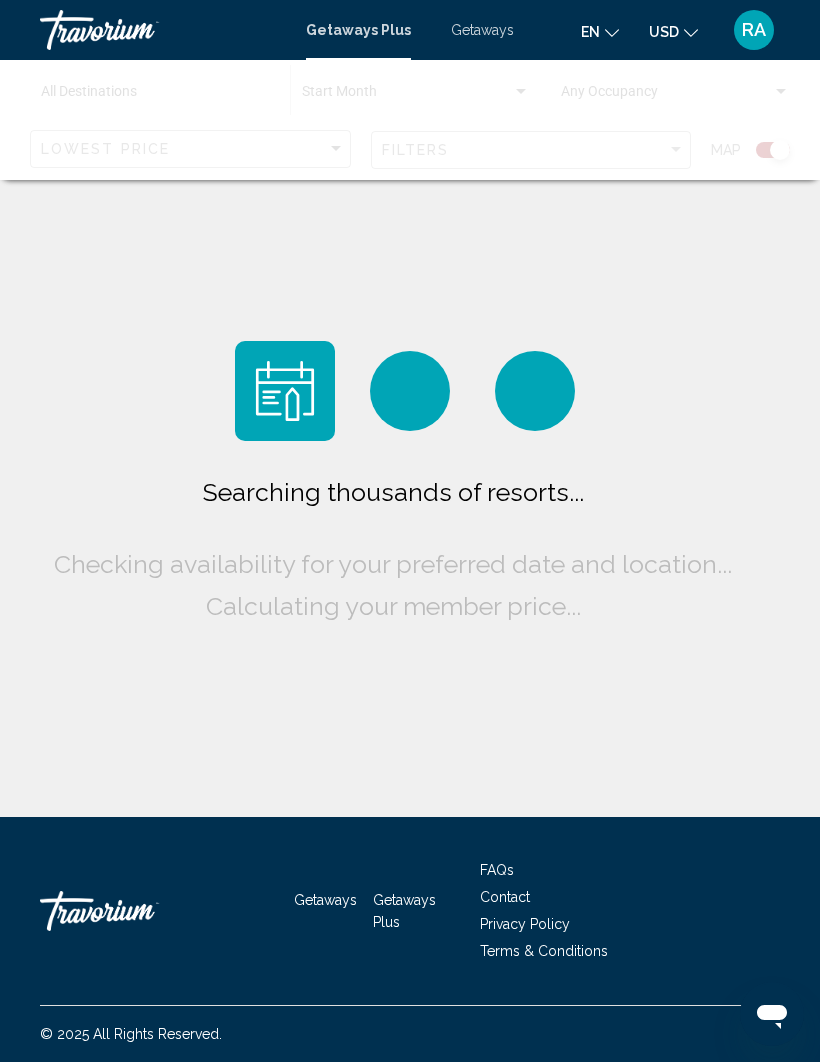 scroll, scrollTop: 0, scrollLeft: 0, axis: both 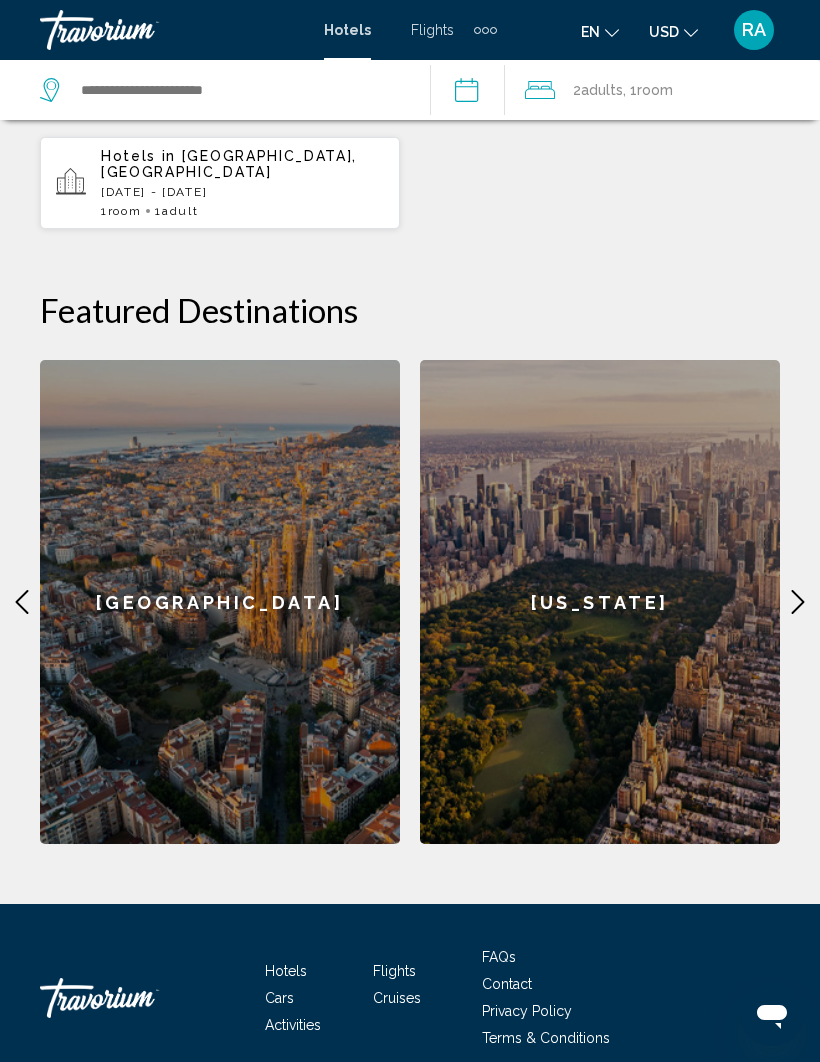 click 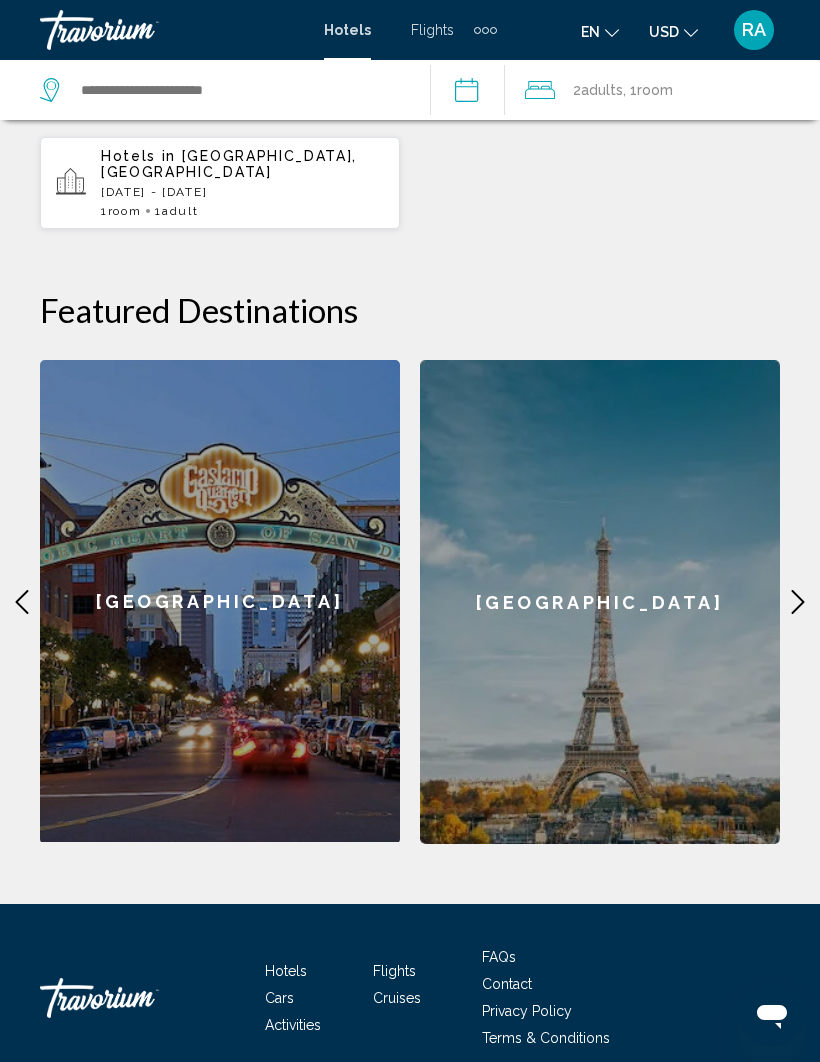 click on "**********" at bounding box center [410, 290] 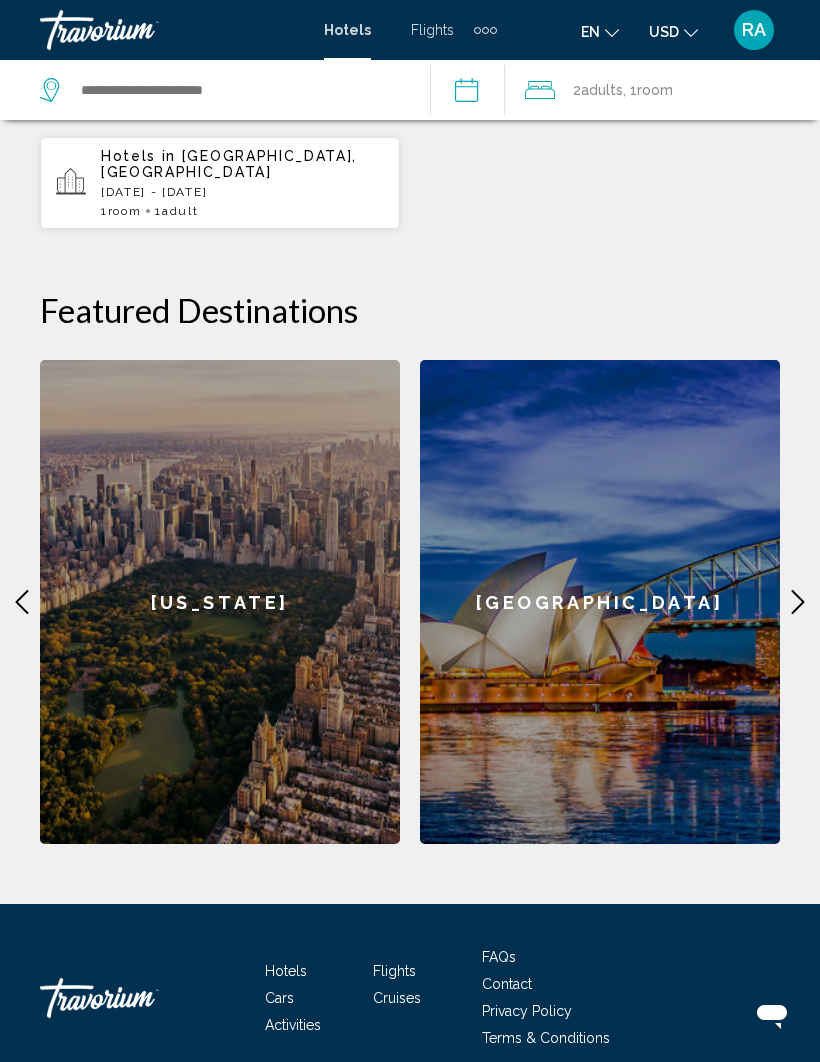 click on "**********" at bounding box center [410, 290] 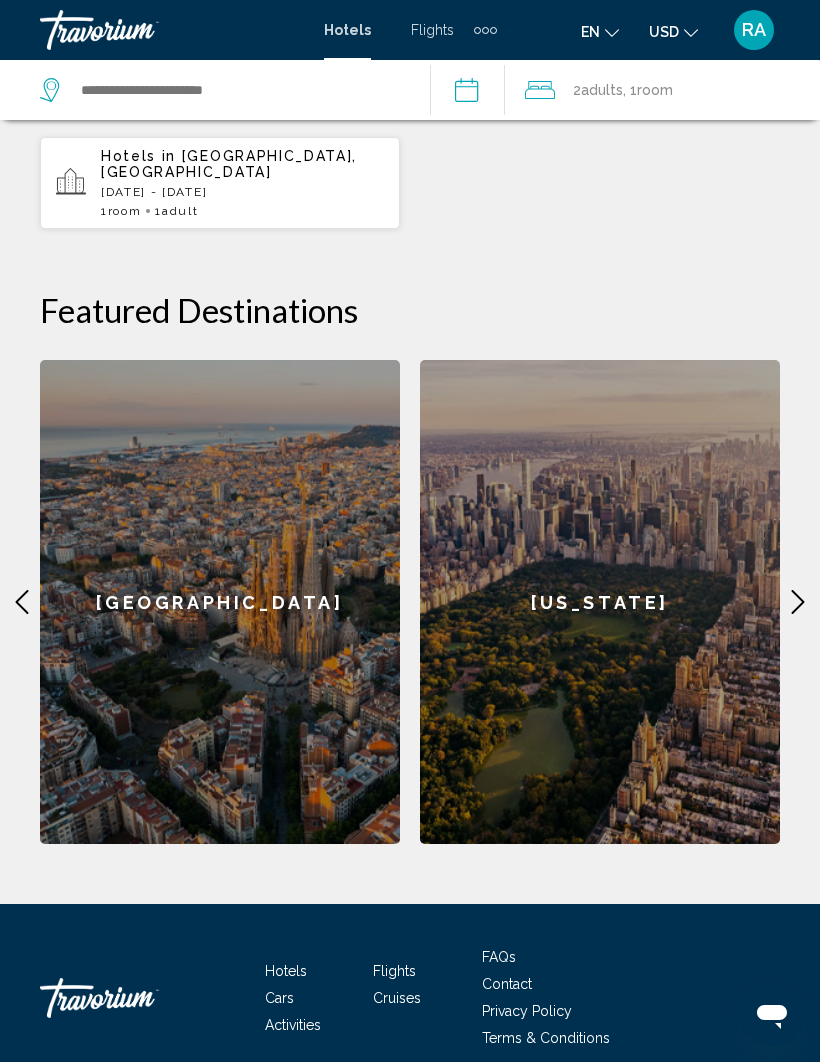 click on "**********" at bounding box center (410, 290) 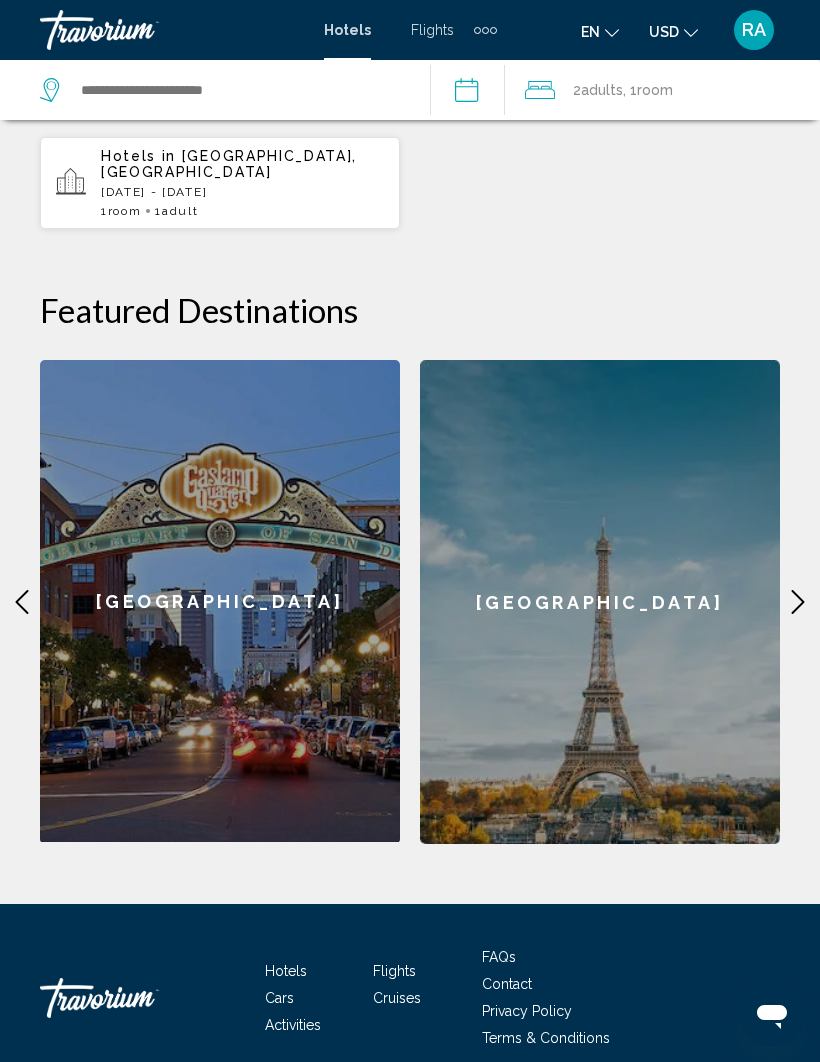 click on "**********" at bounding box center (410, 290) 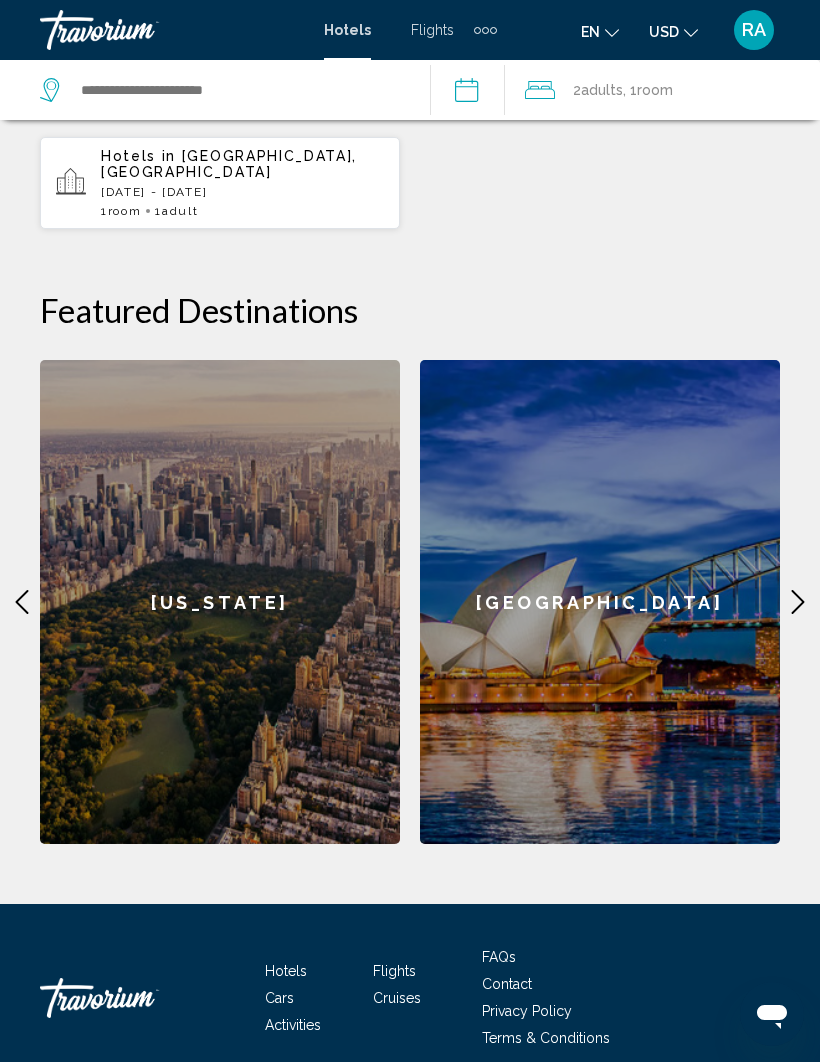 click 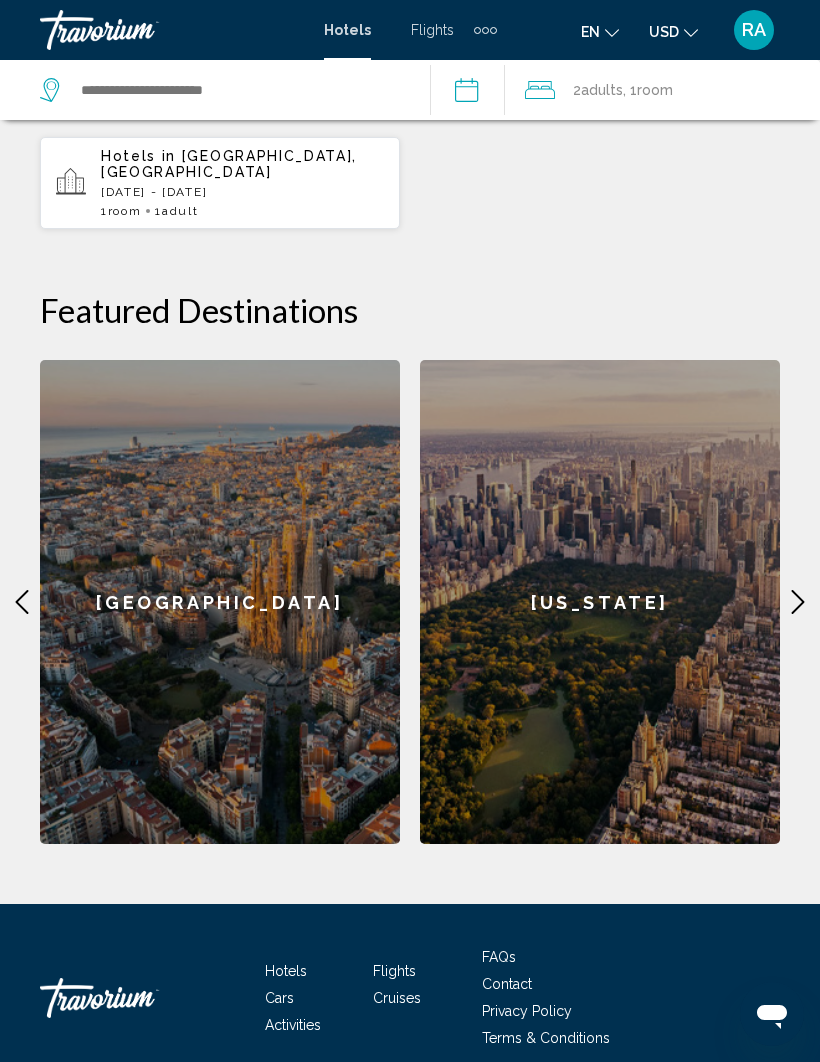 click 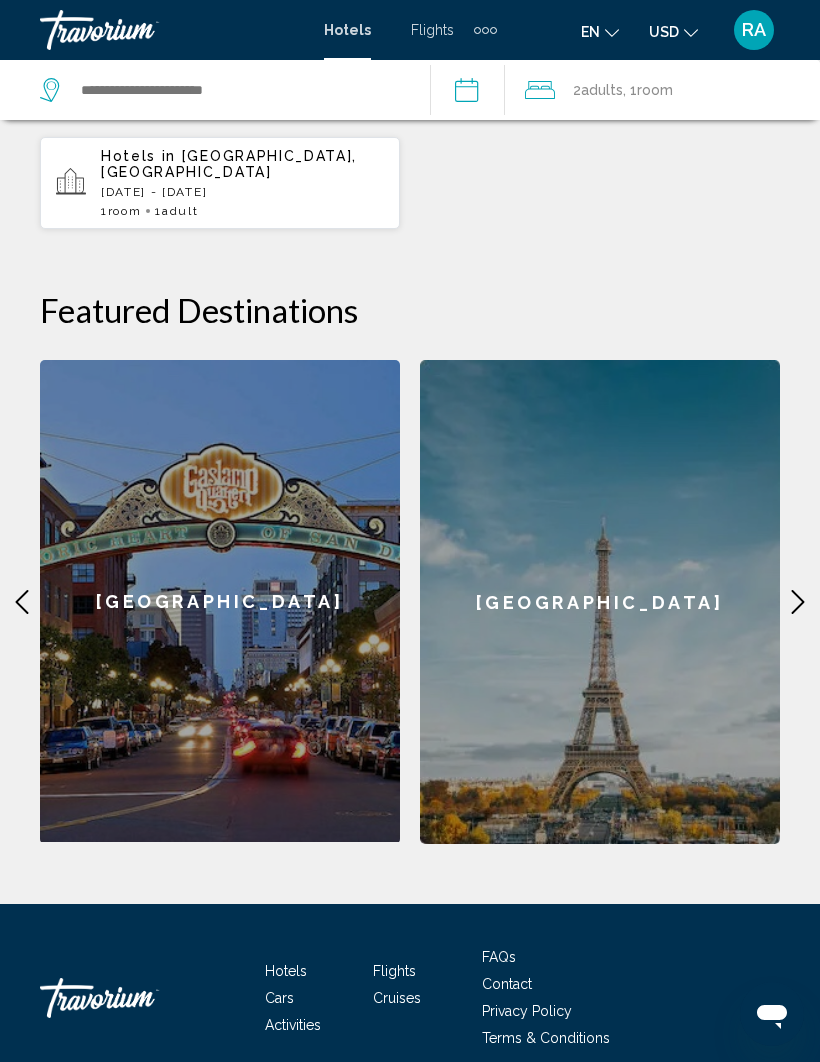 click 